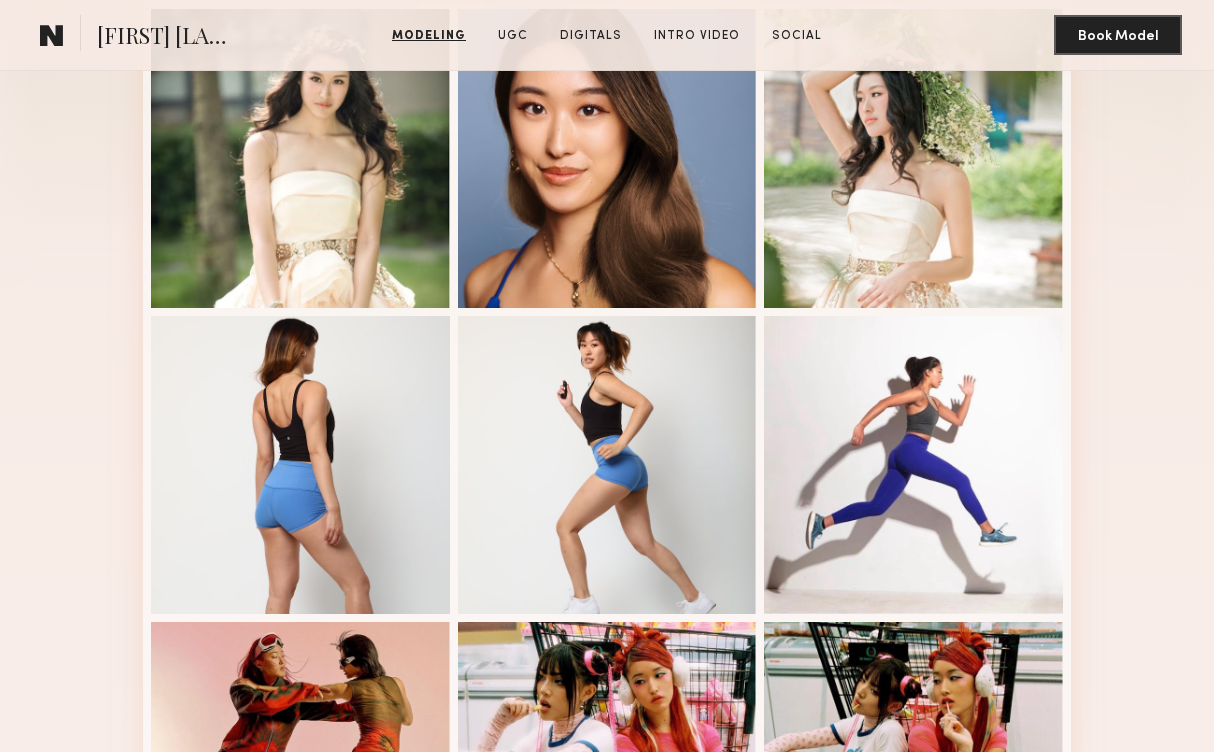 scroll, scrollTop: 594, scrollLeft: 0, axis: vertical 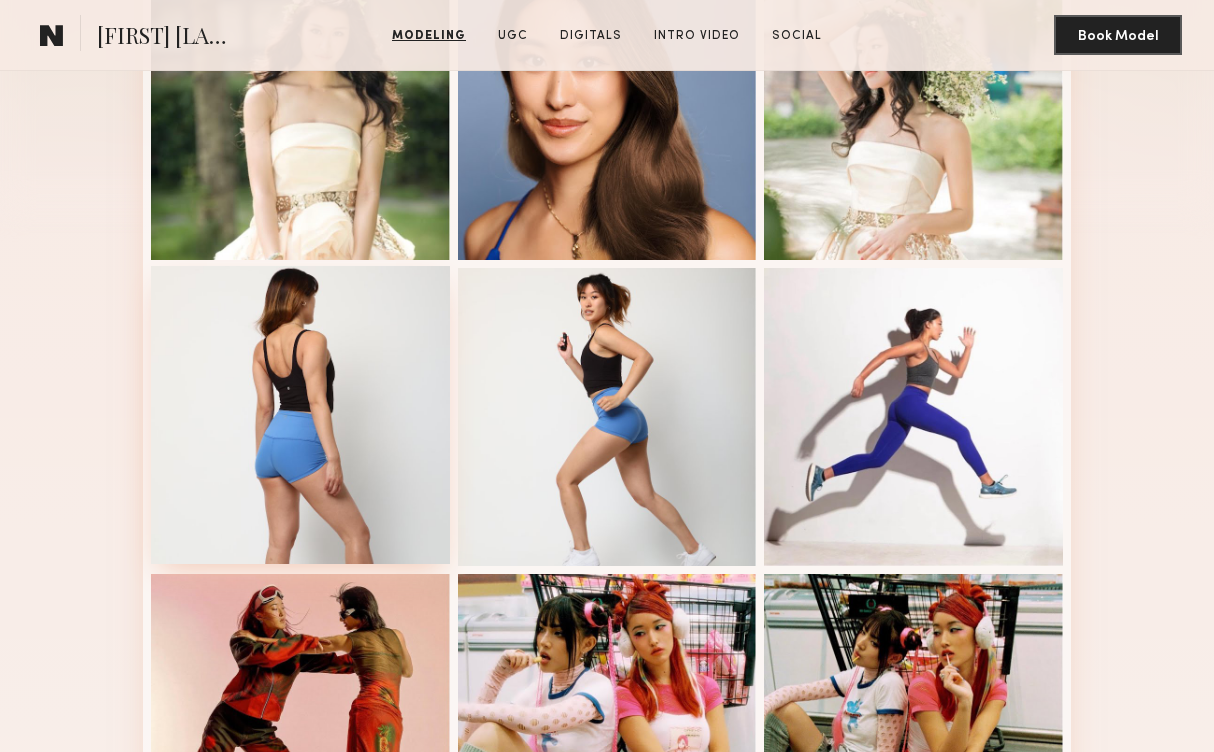 click at bounding box center (300, 415) 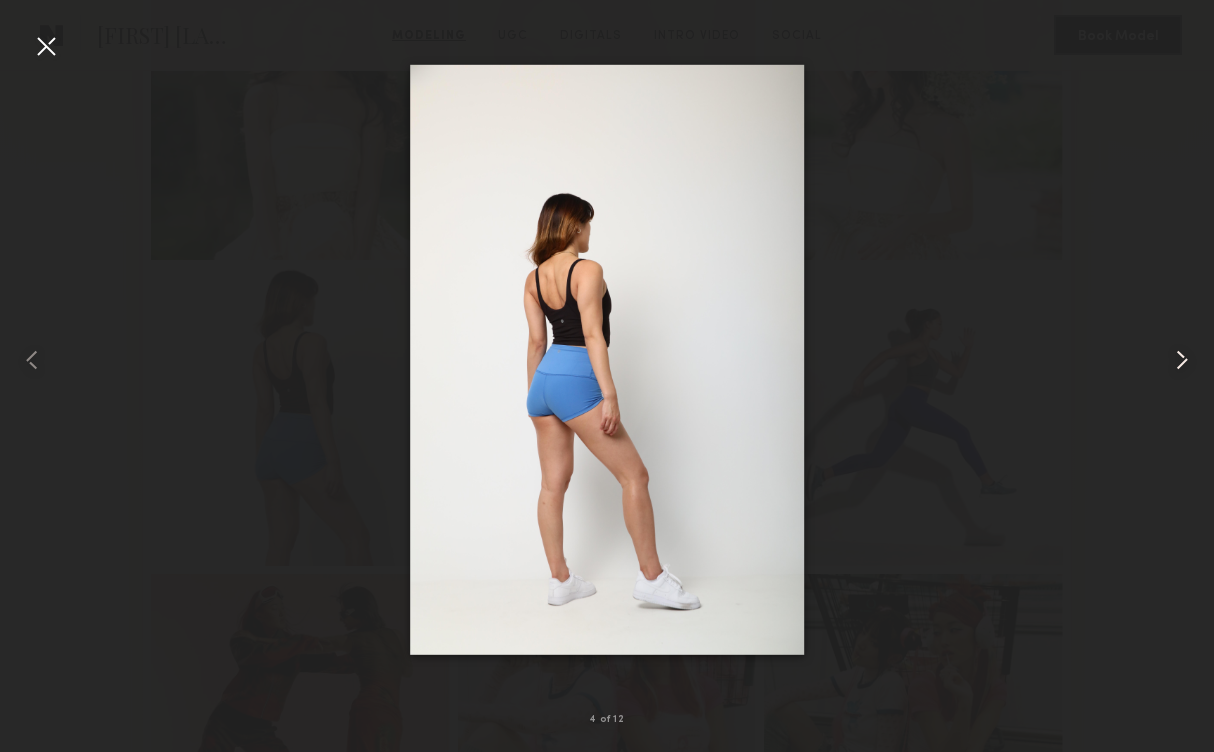 click at bounding box center [1182, 360] 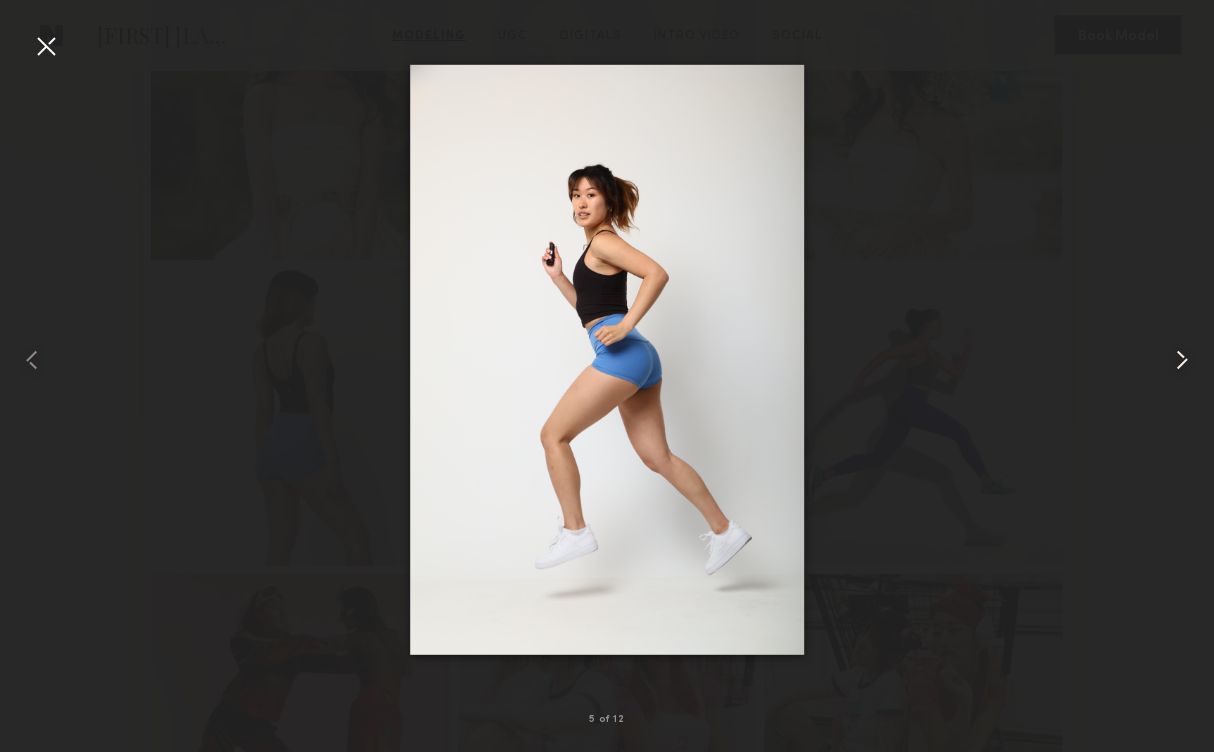 click at bounding box center [1182, 360] 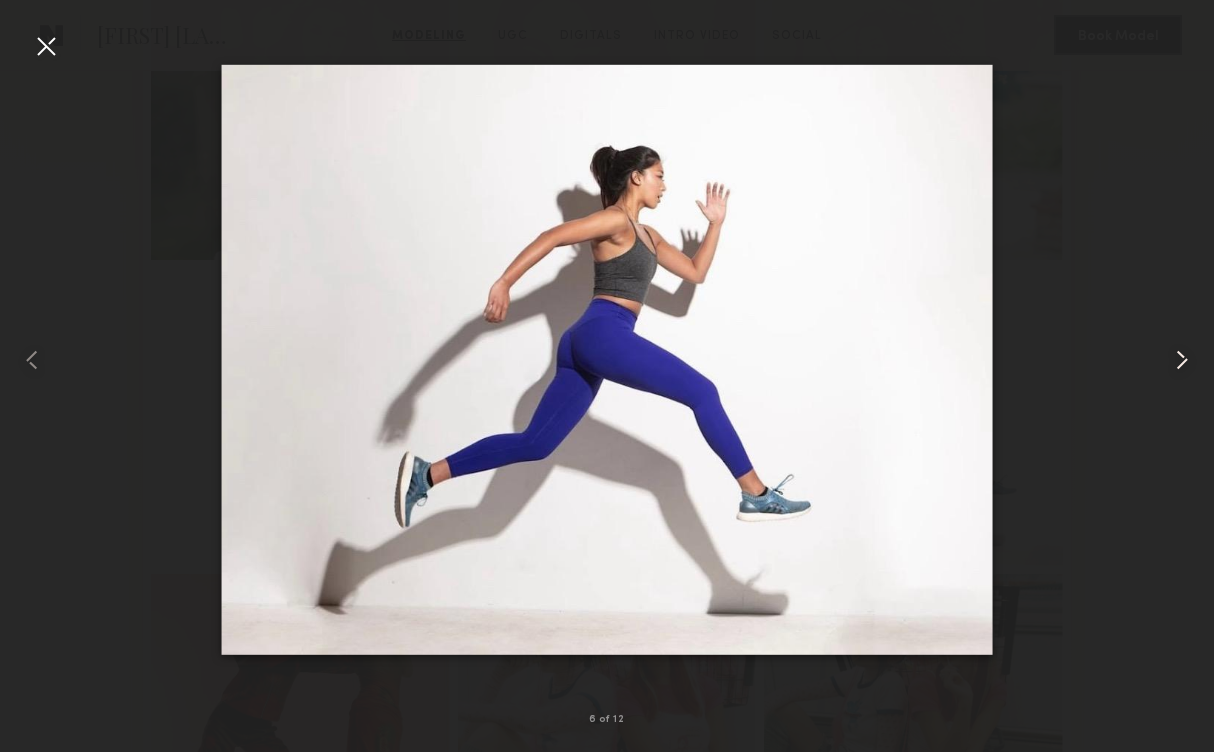 click at bounding box center [1182, 360] 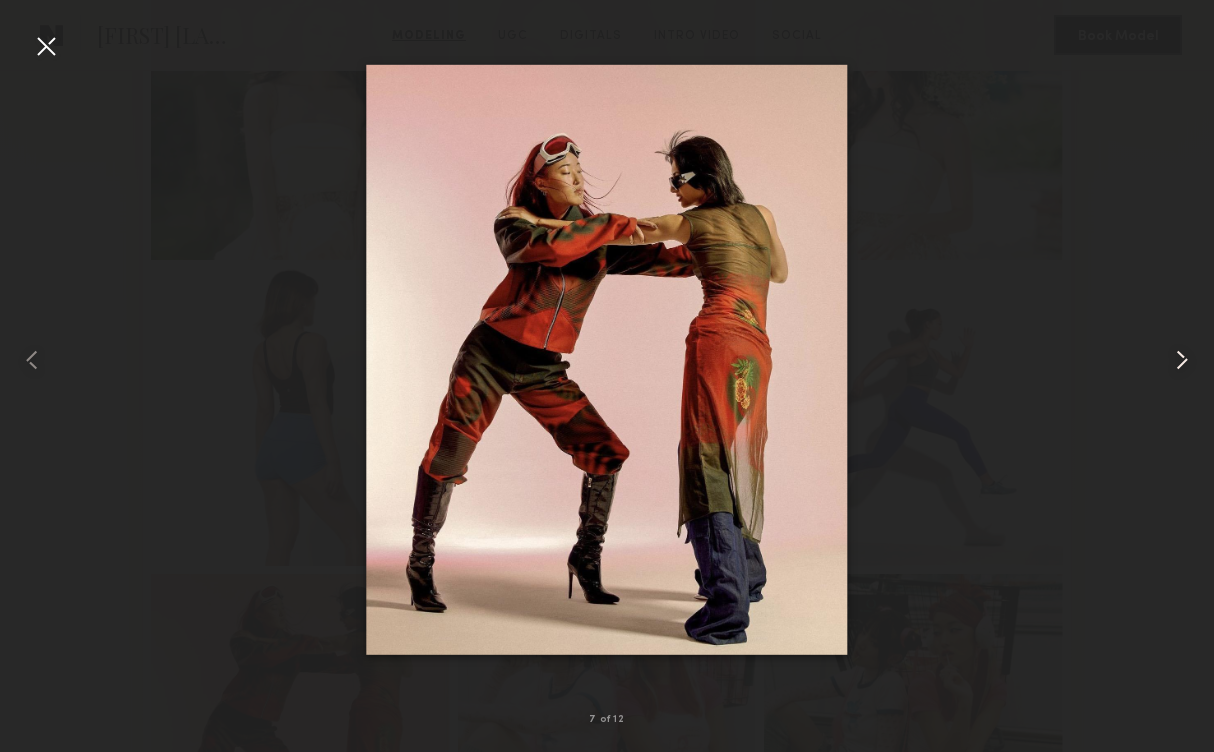 click at bounding box center [1182, 360] 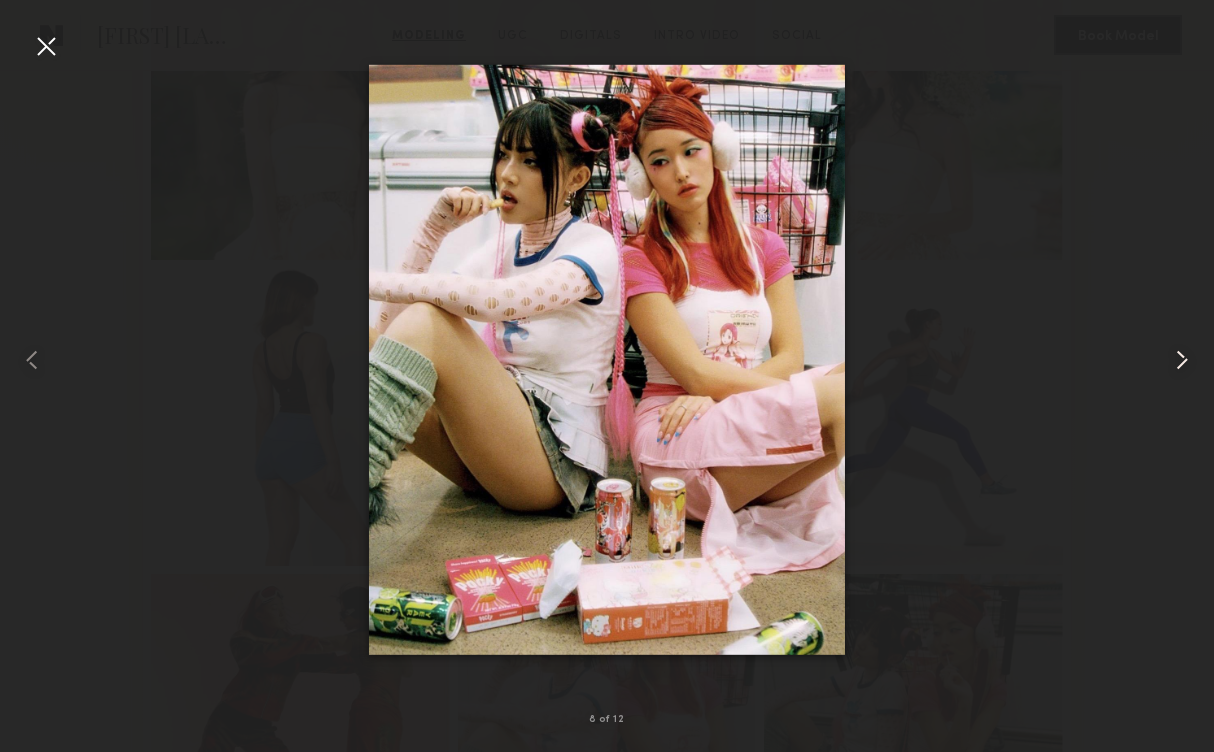click at bounding box center [1182, 360] 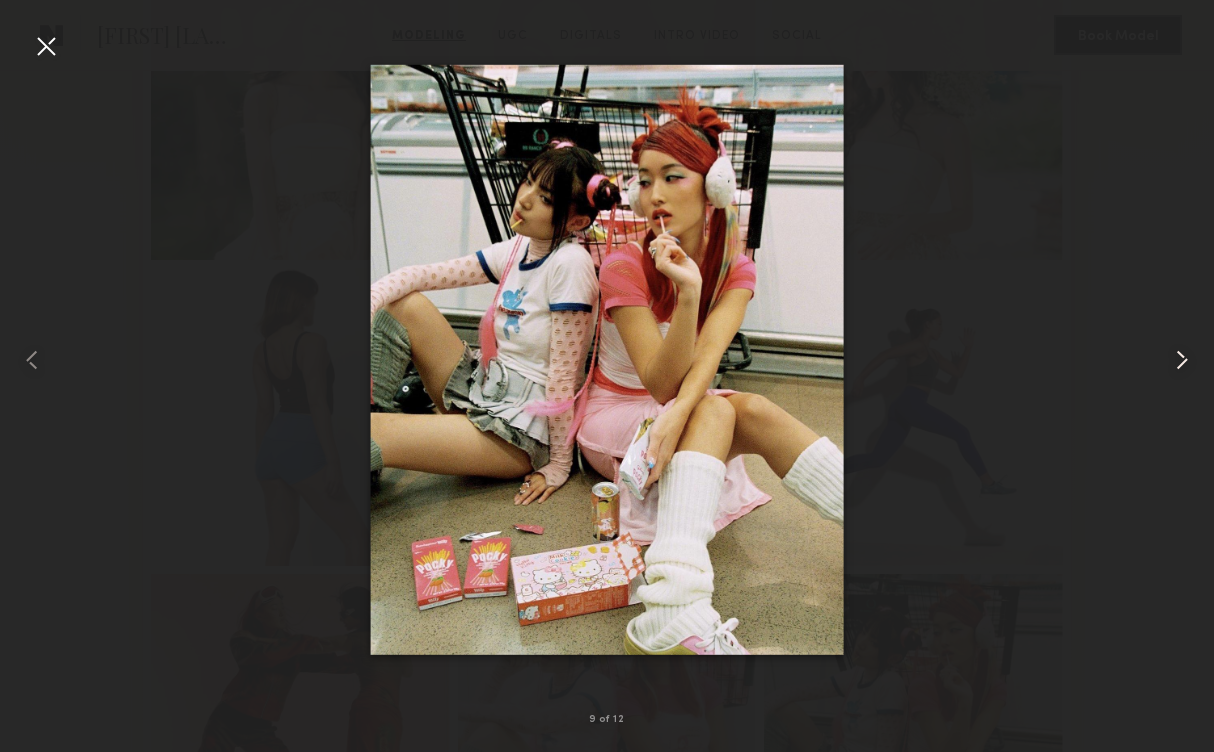 click at bounding box center [1182, 360] 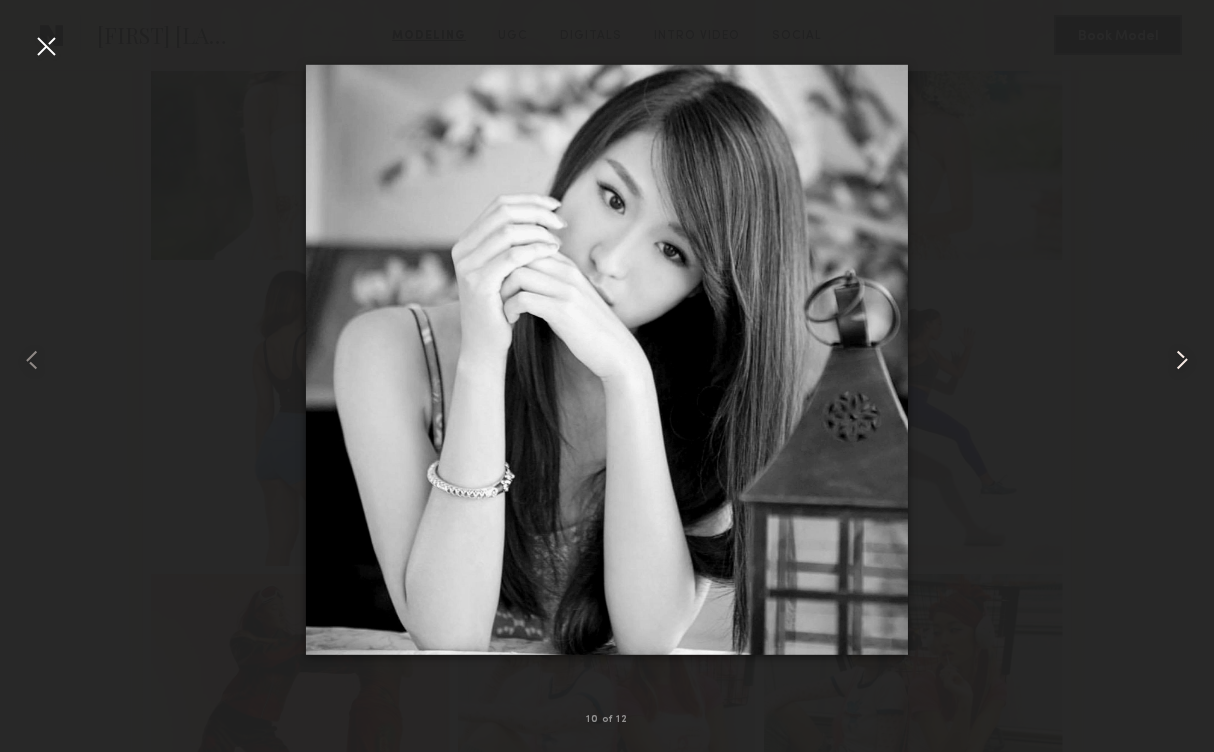 click at bounding box center [1182, 360] 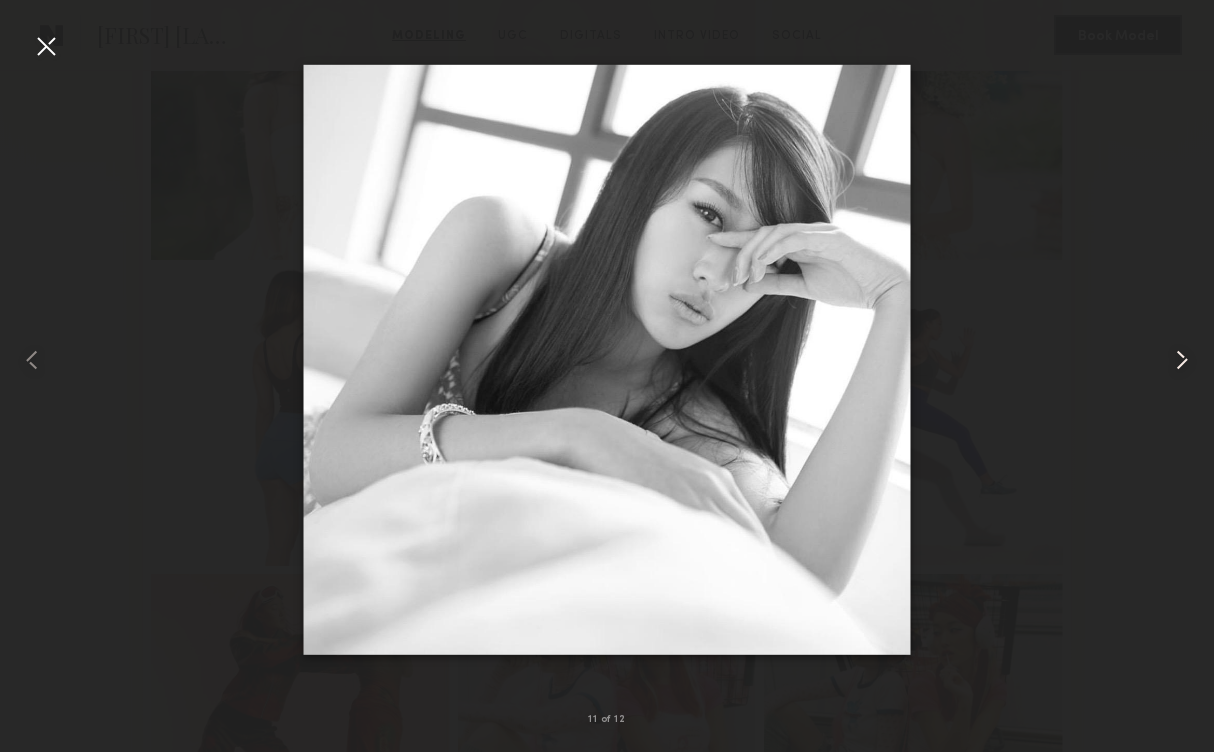 click at bounding box center (1182, 360) 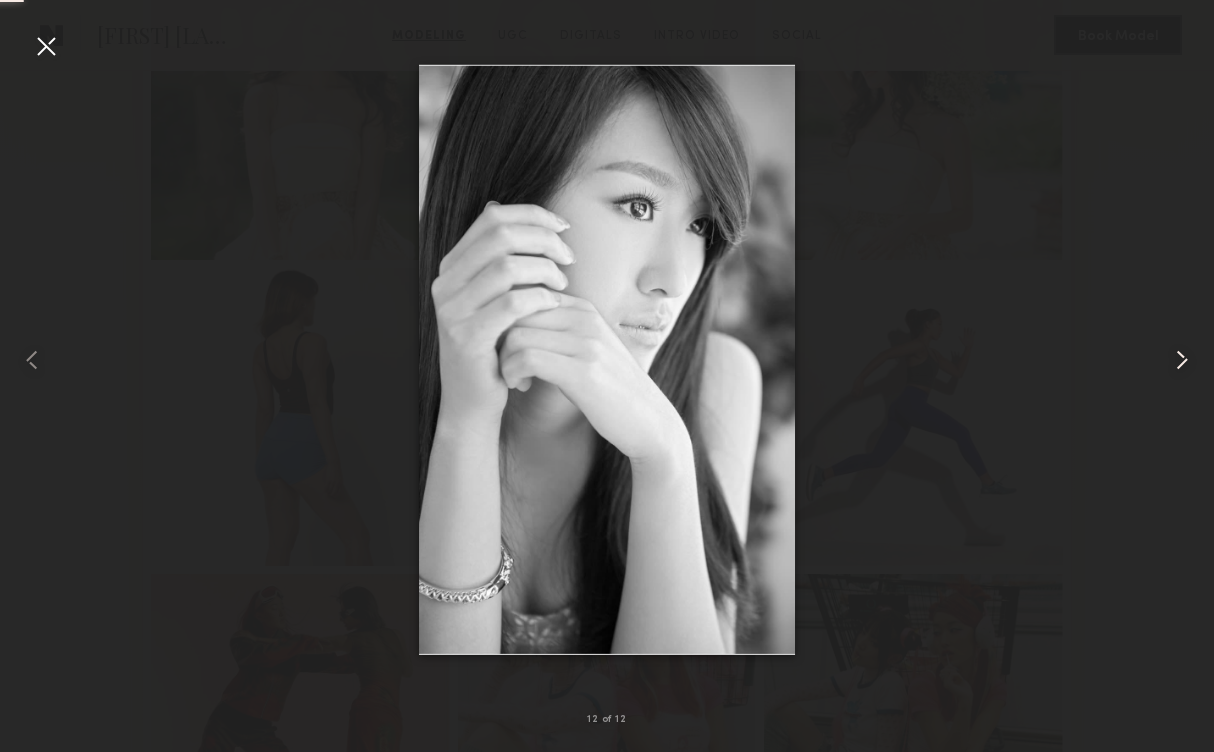 click at bounding box center [1182, 360] 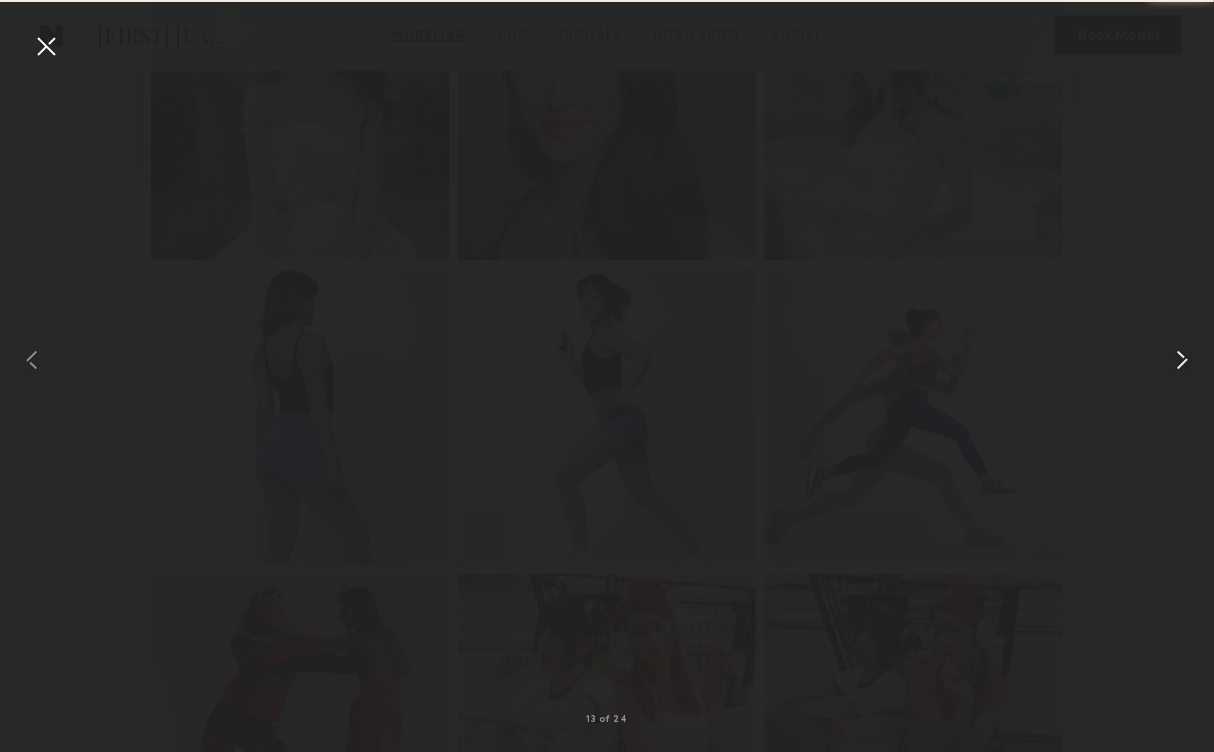 click at bounding box center (1182, 360) 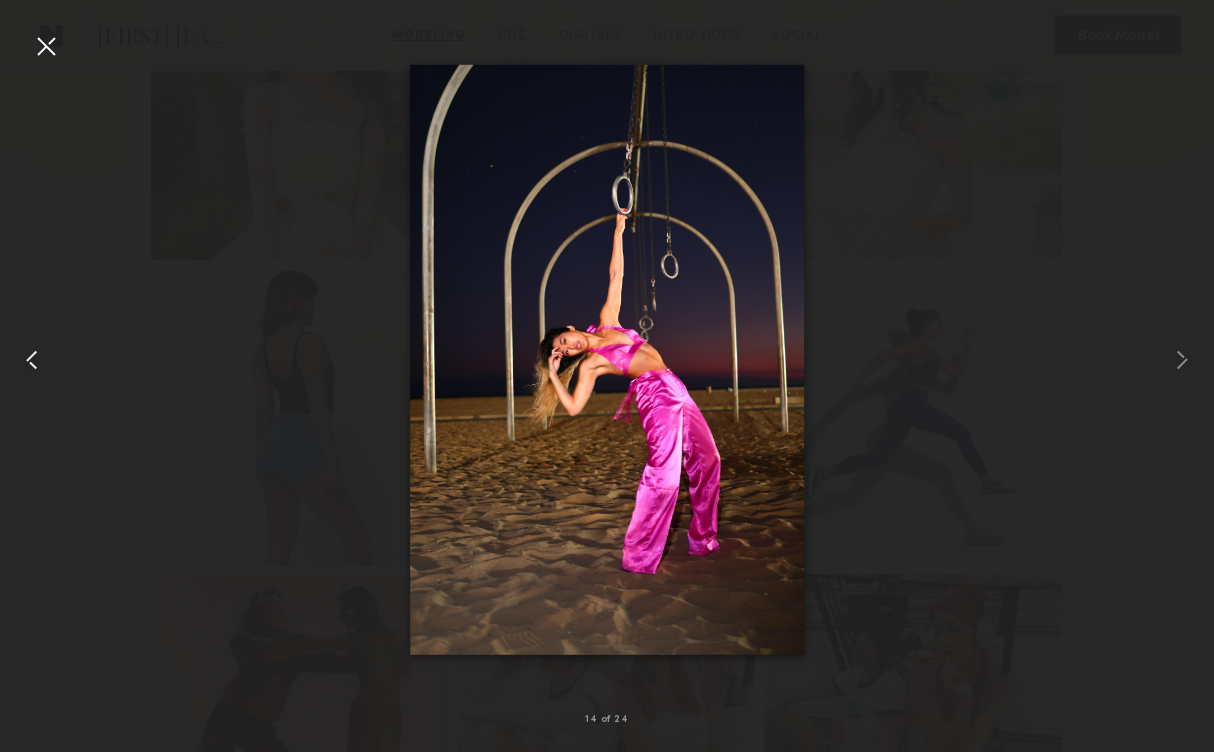 click at bounding box center [32, 360] 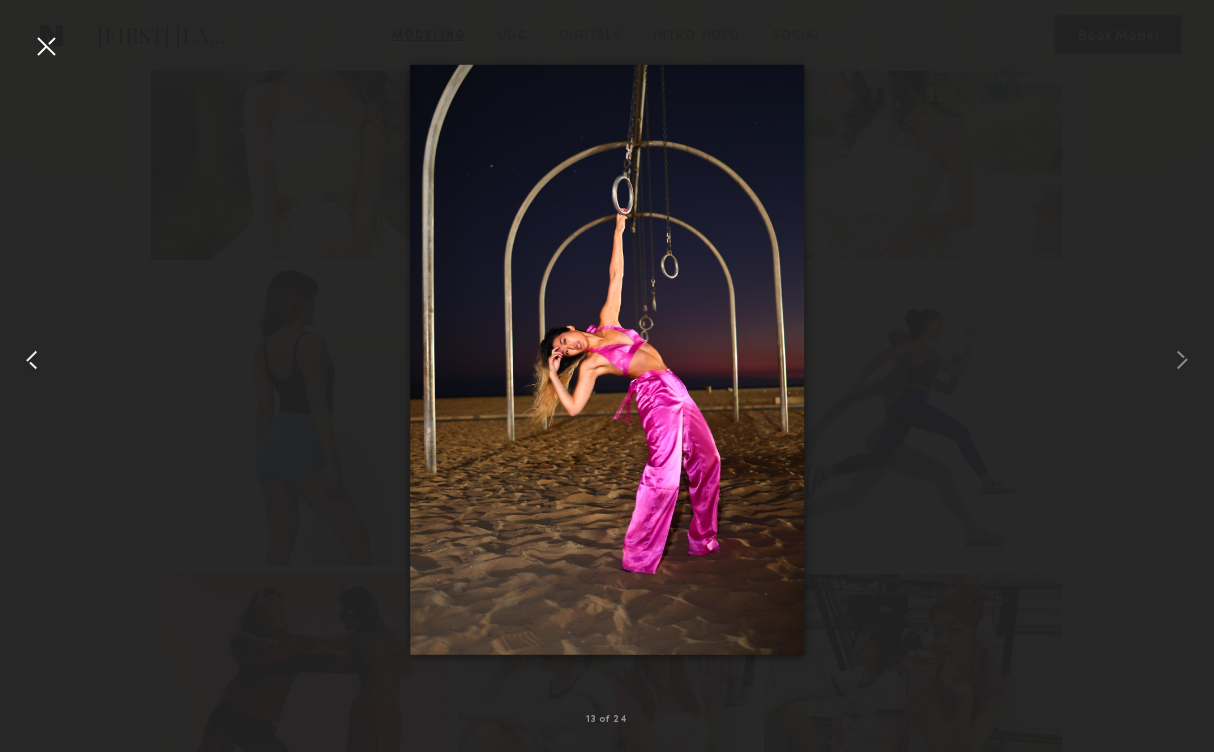 click at bounding box center [32, 360] 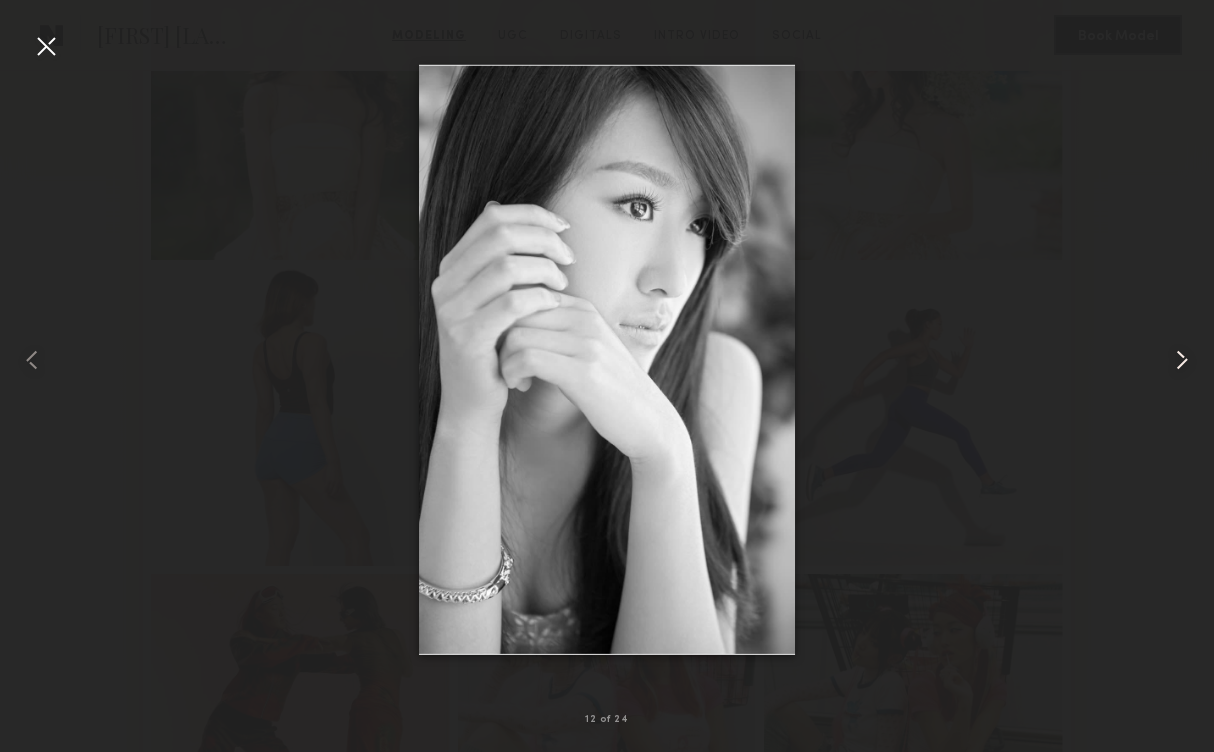 click at bounding box center [1182, 360] 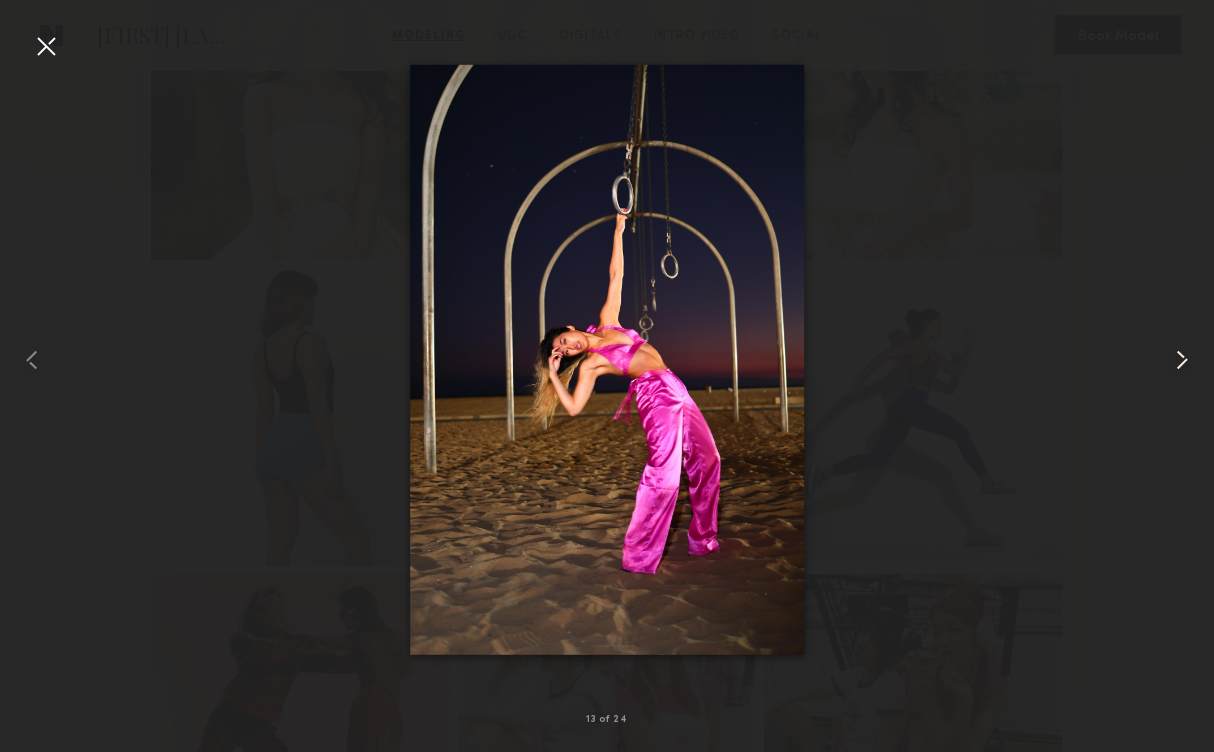 click at bounding box center (1182, 360) 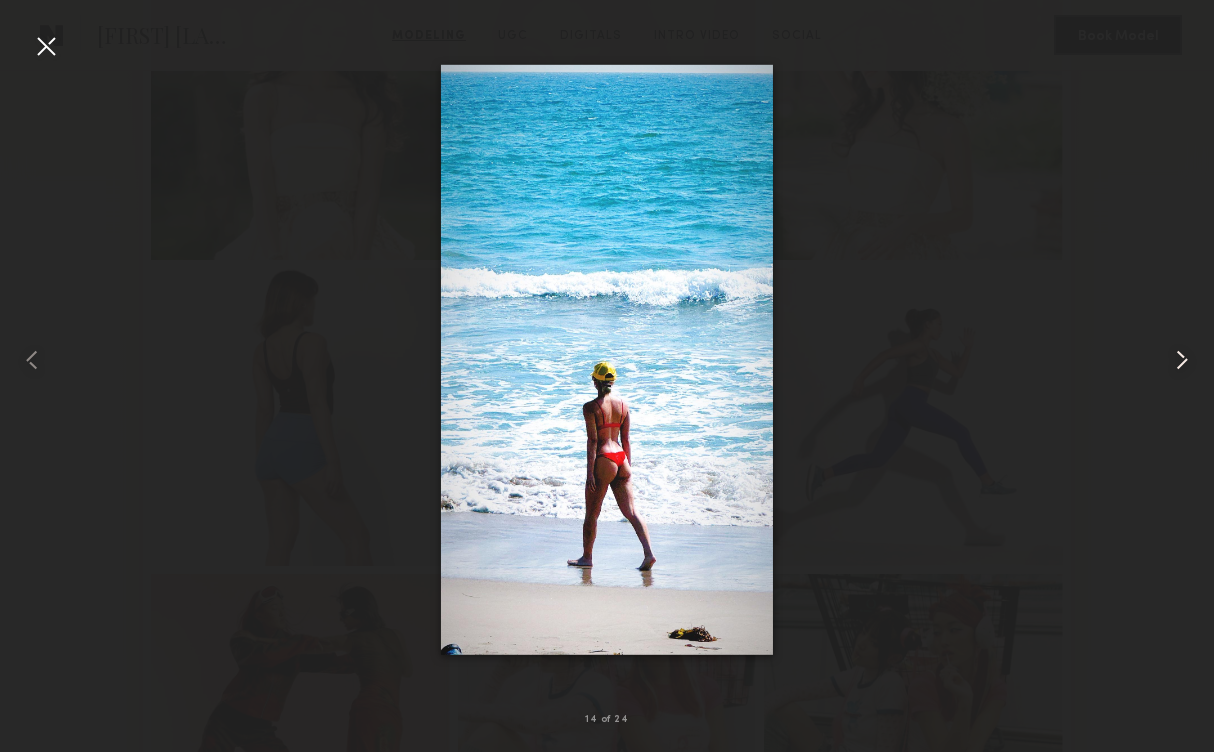 click at bounding box center [1182, 360] 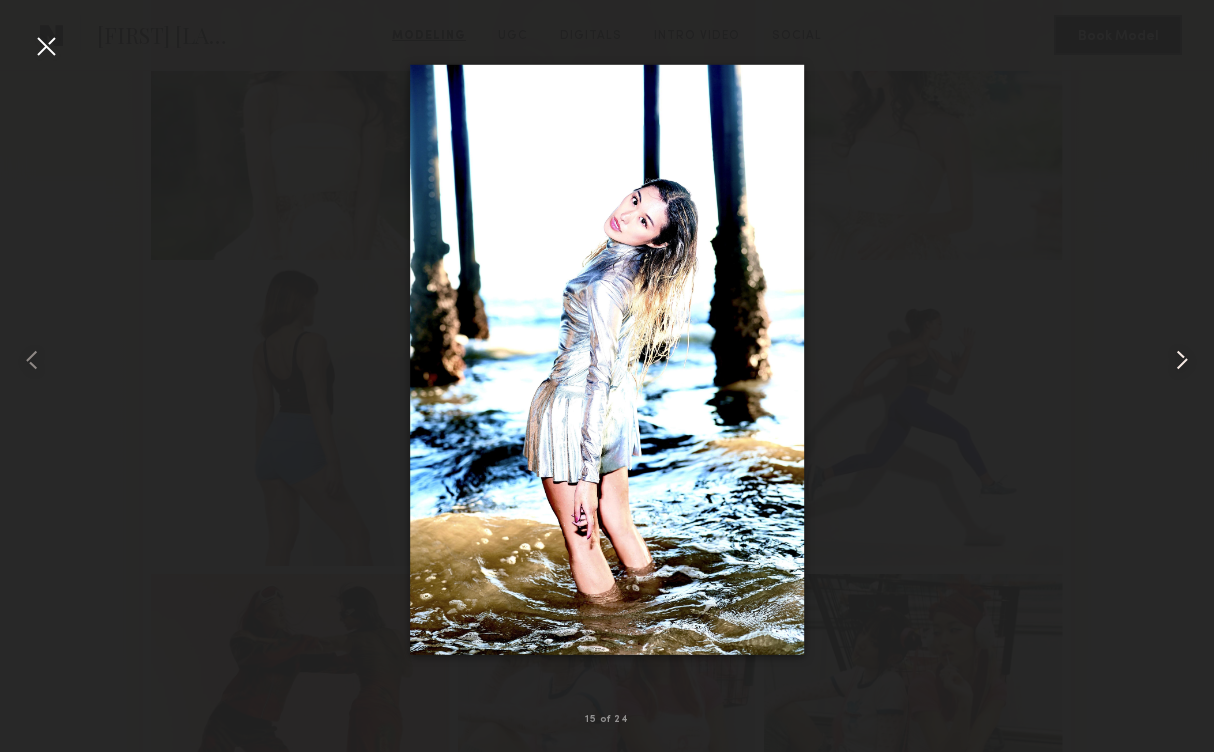 click at bounding box center (1182, 360) 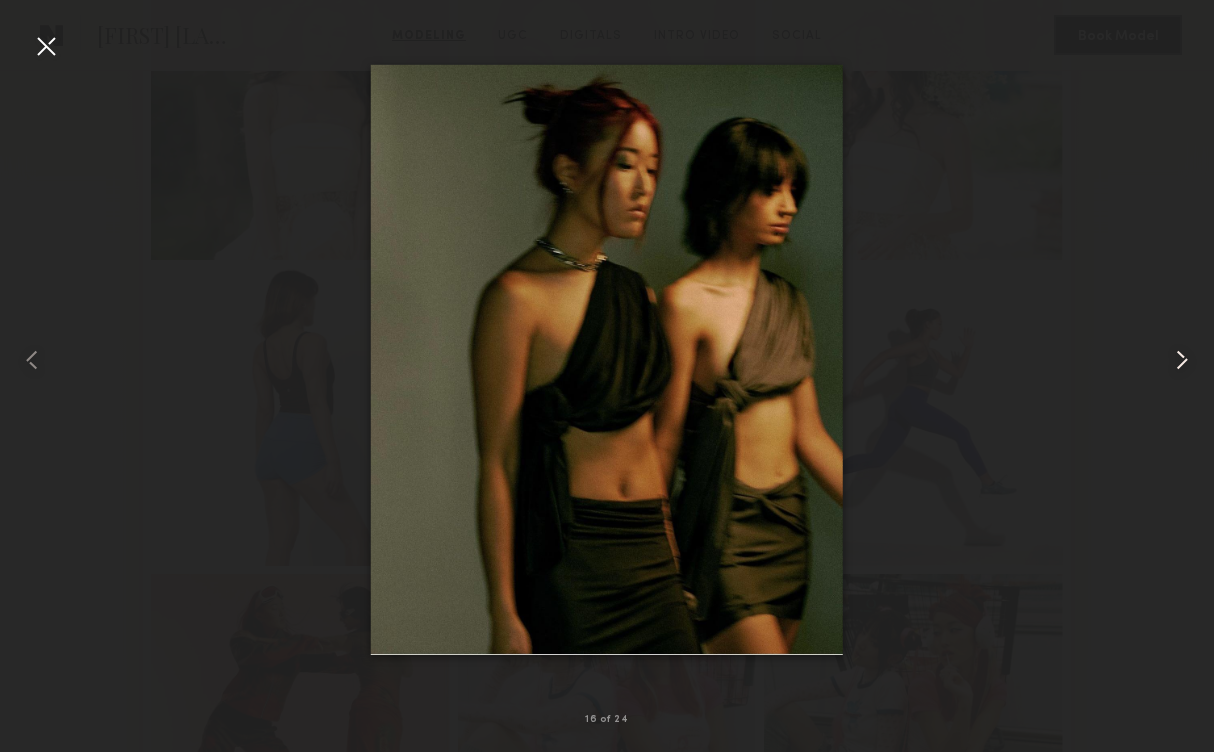click at bounding box center (1182, 360) 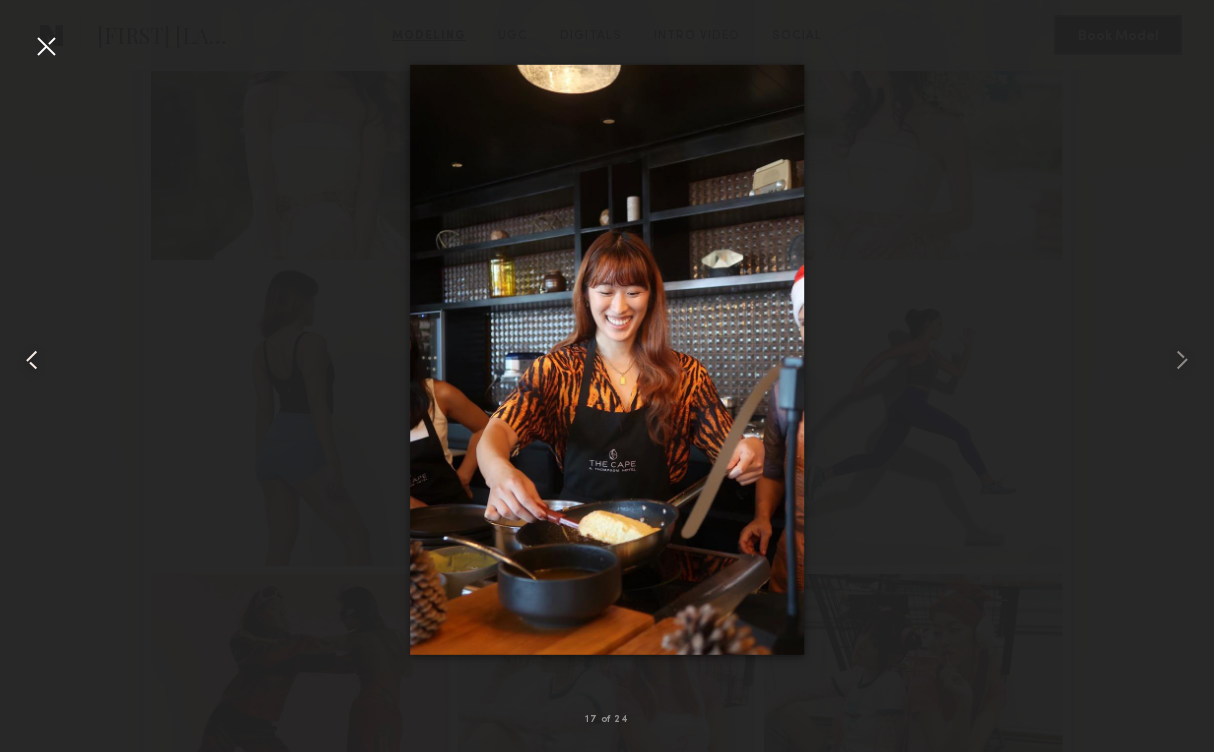 click at bounding box center (32, 360) 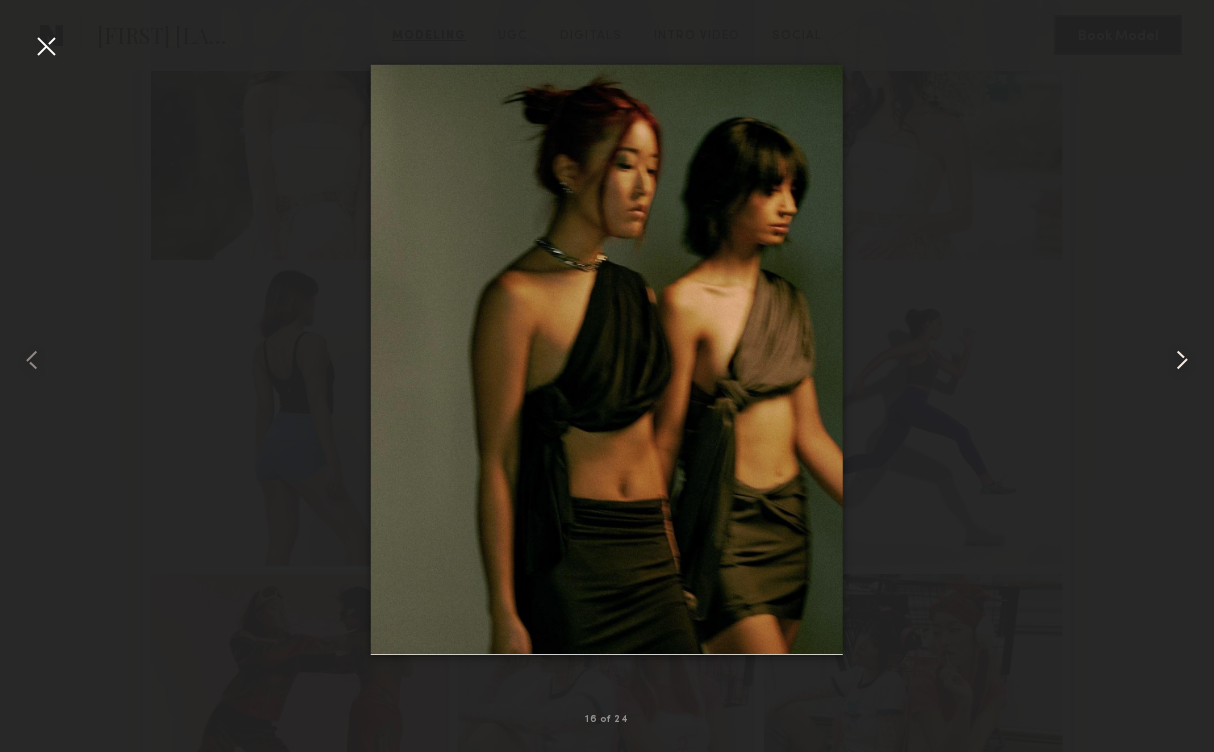click at bounding box center (1182, 360) 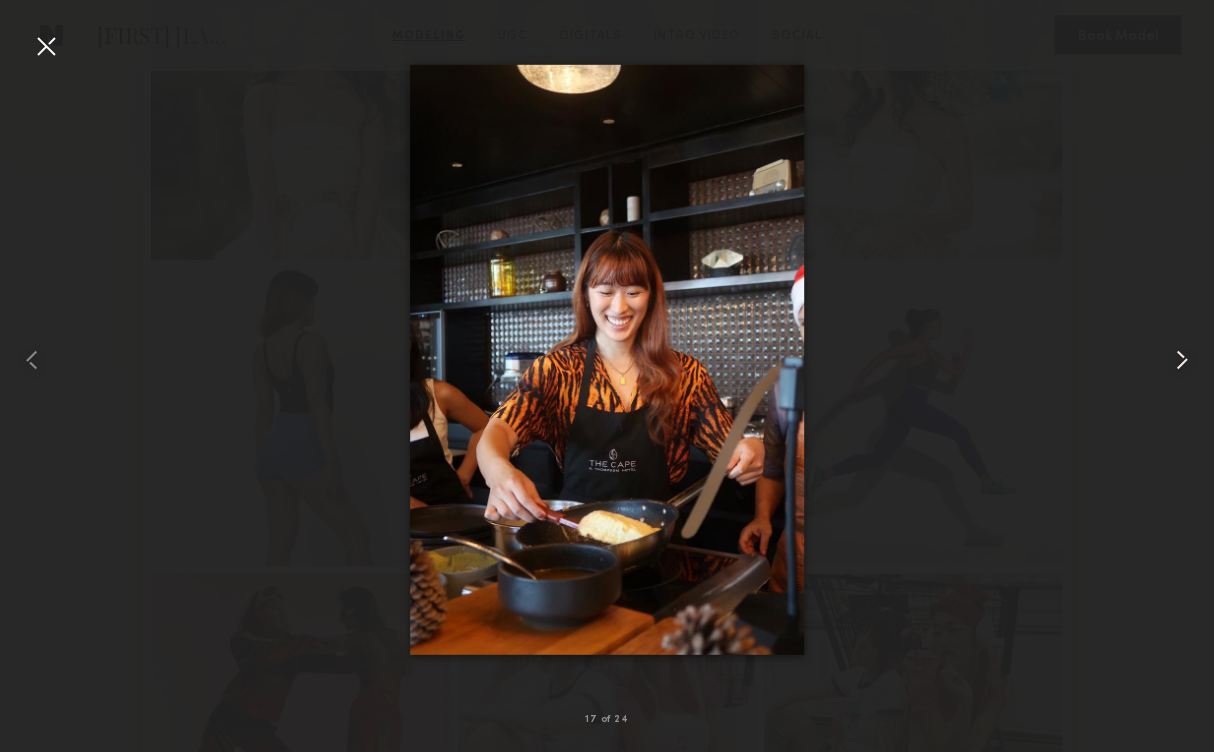 click at bounding box center (1182, 360) 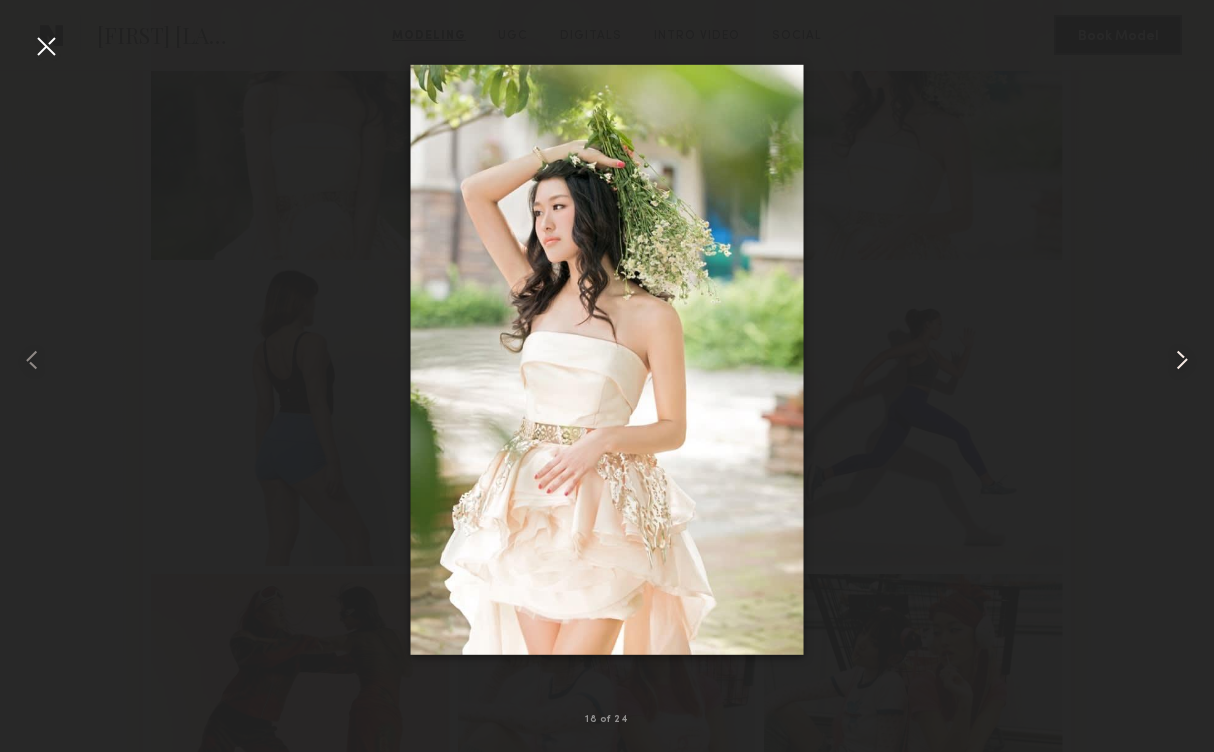click at bounding box center (1182, 360) 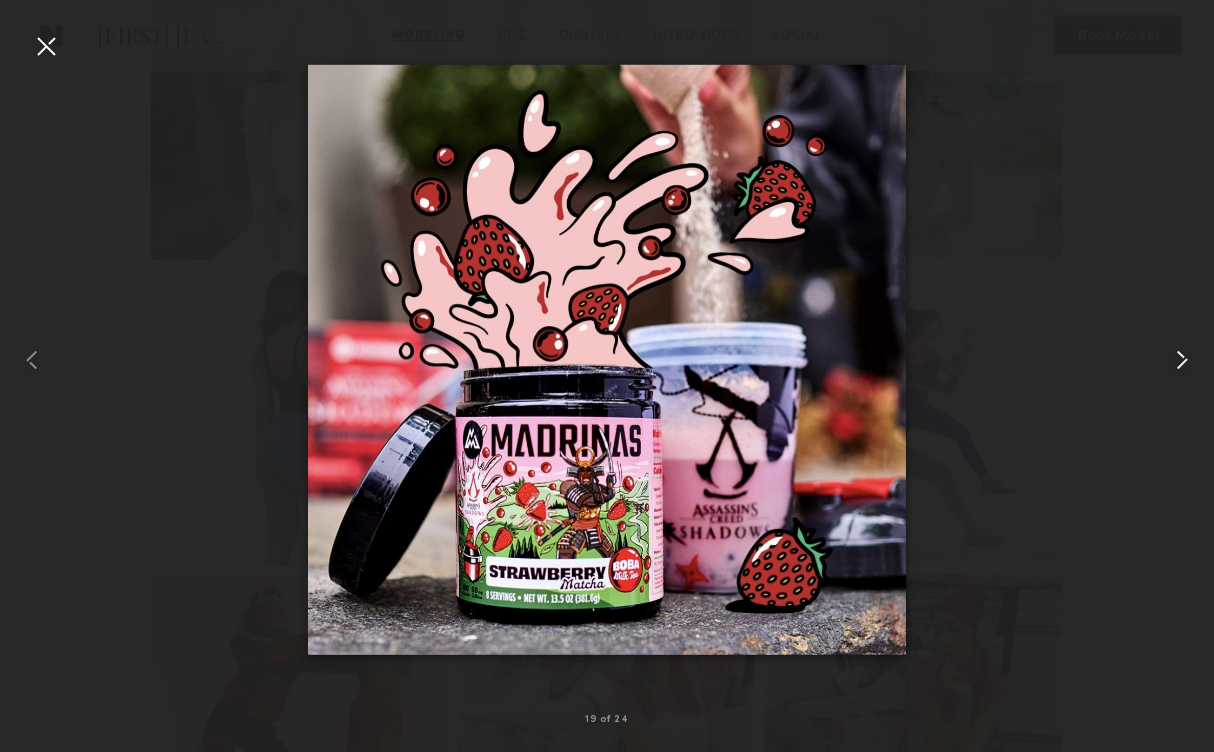 click at bounding box center [1182, 360] 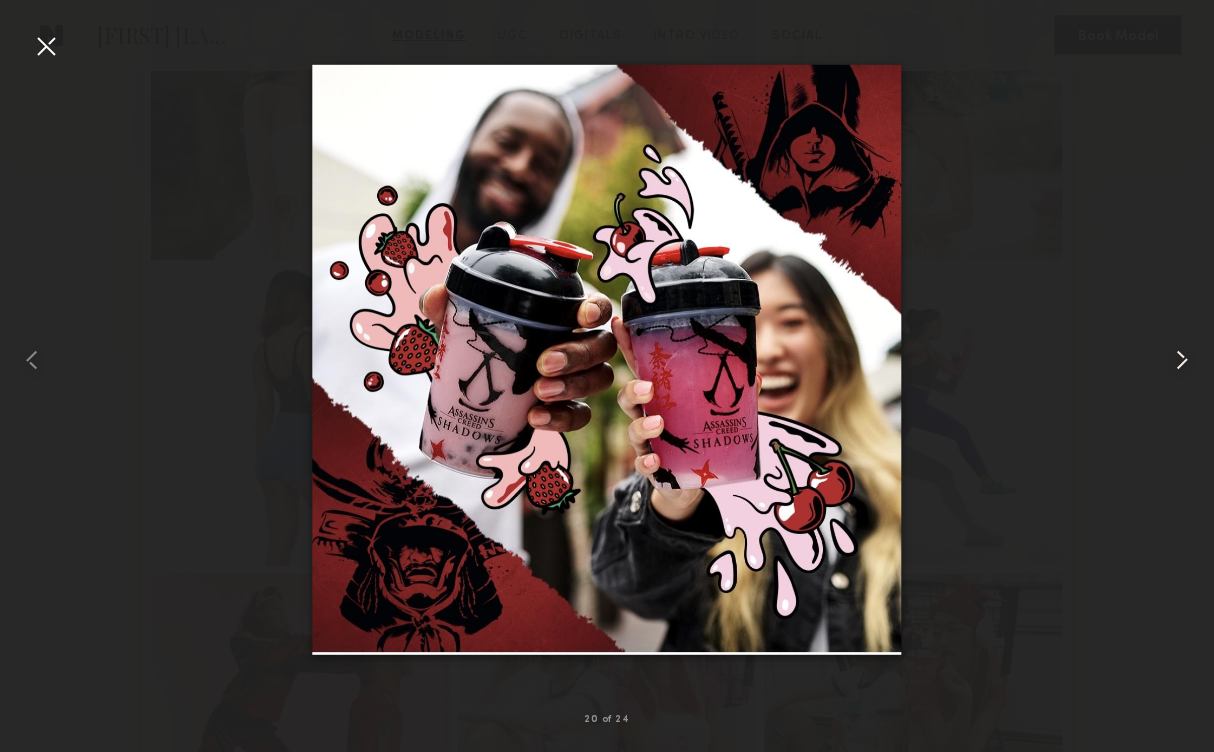 click at bounding box center [1182, 360] 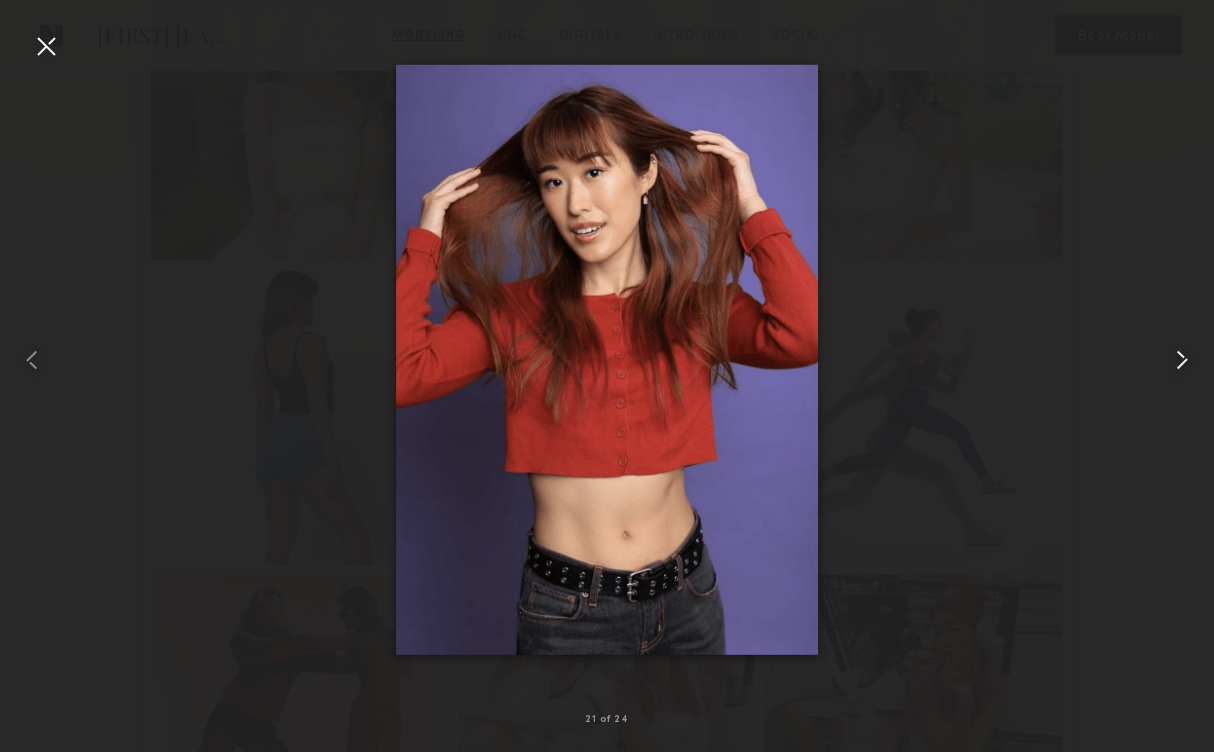 click at bounding box center [1182, 360] 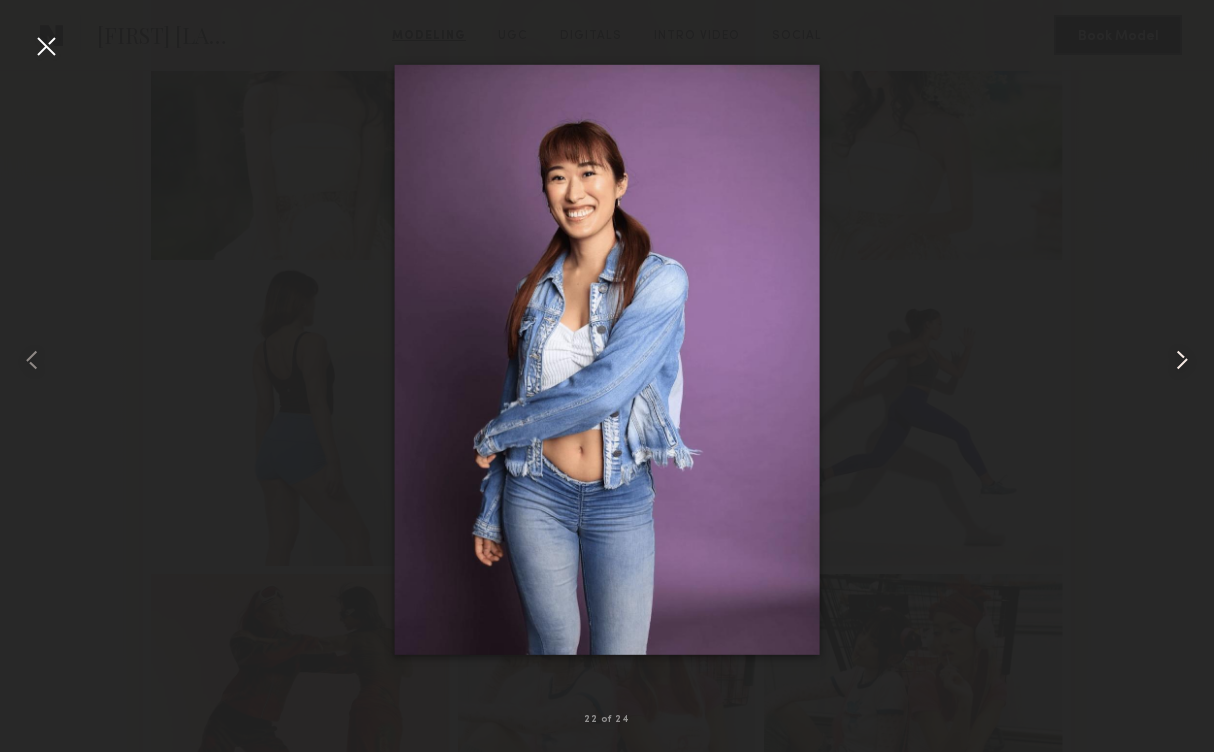 click at bounding box center [1182, 360] 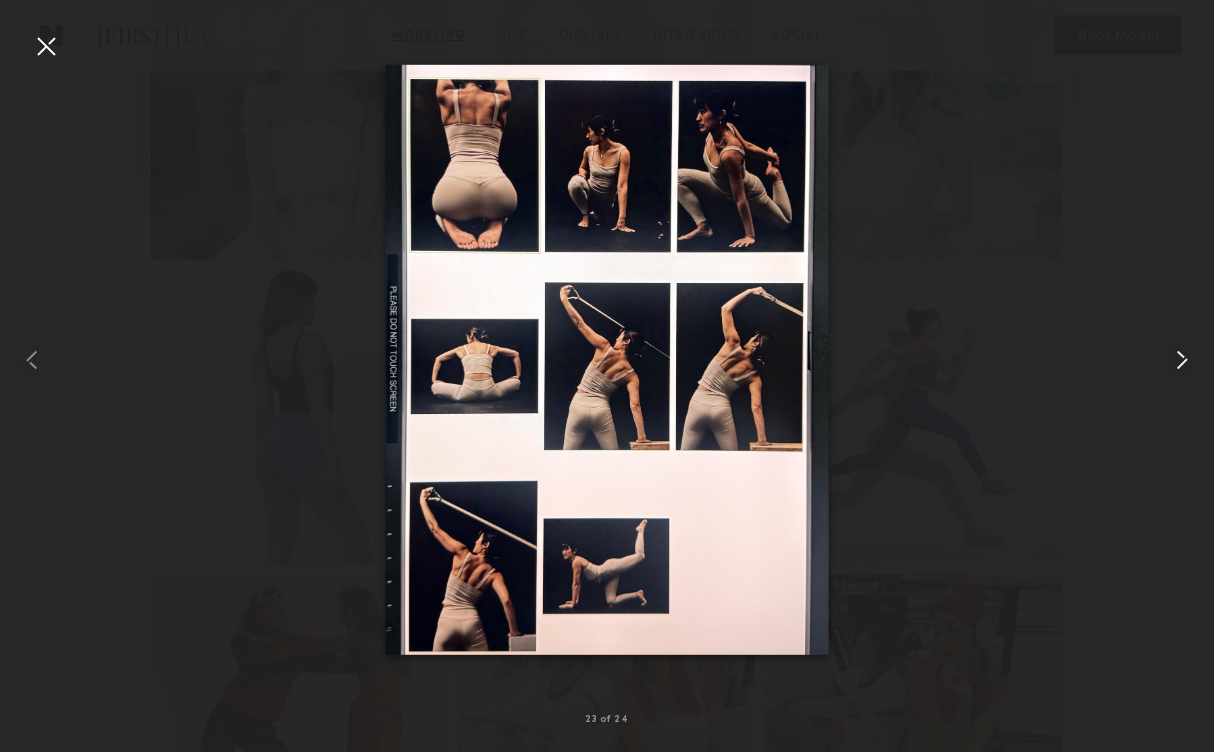 click at bounding box center (1182, 360) 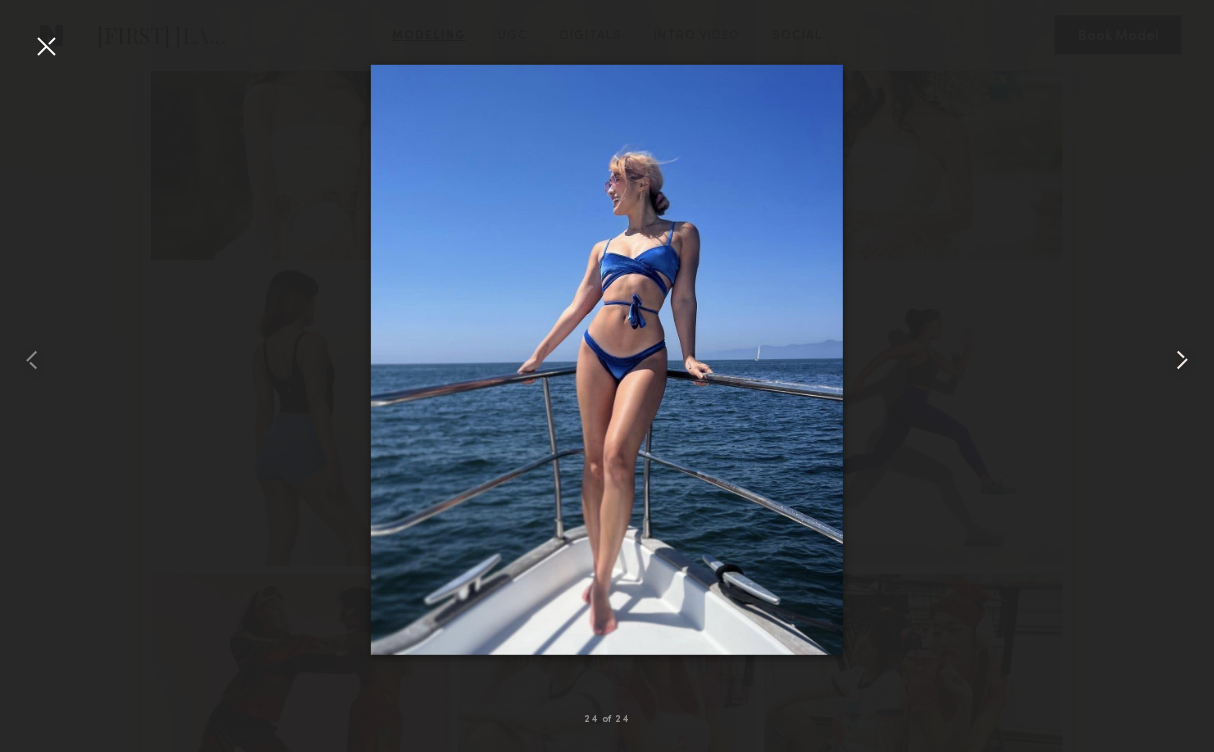 click at bounding box center [1182, 360] 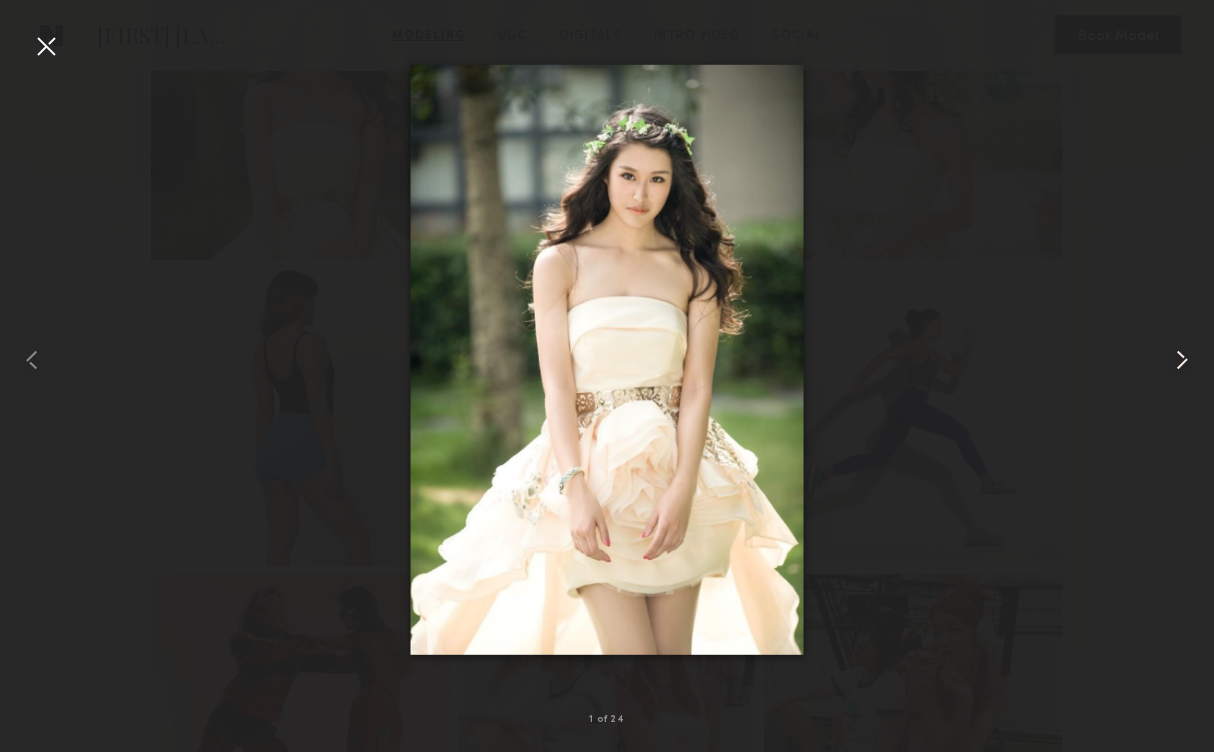 click at bounding box center (1182, 360) 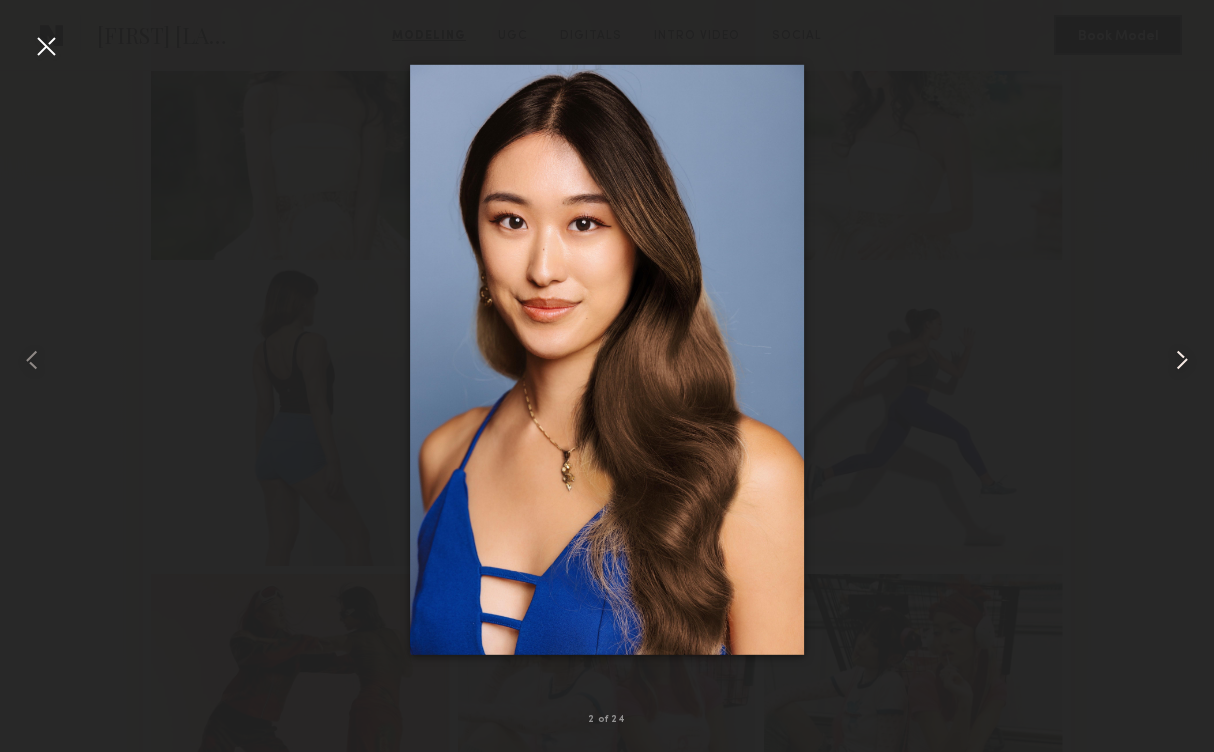 click at bounding box center [1182, 360] 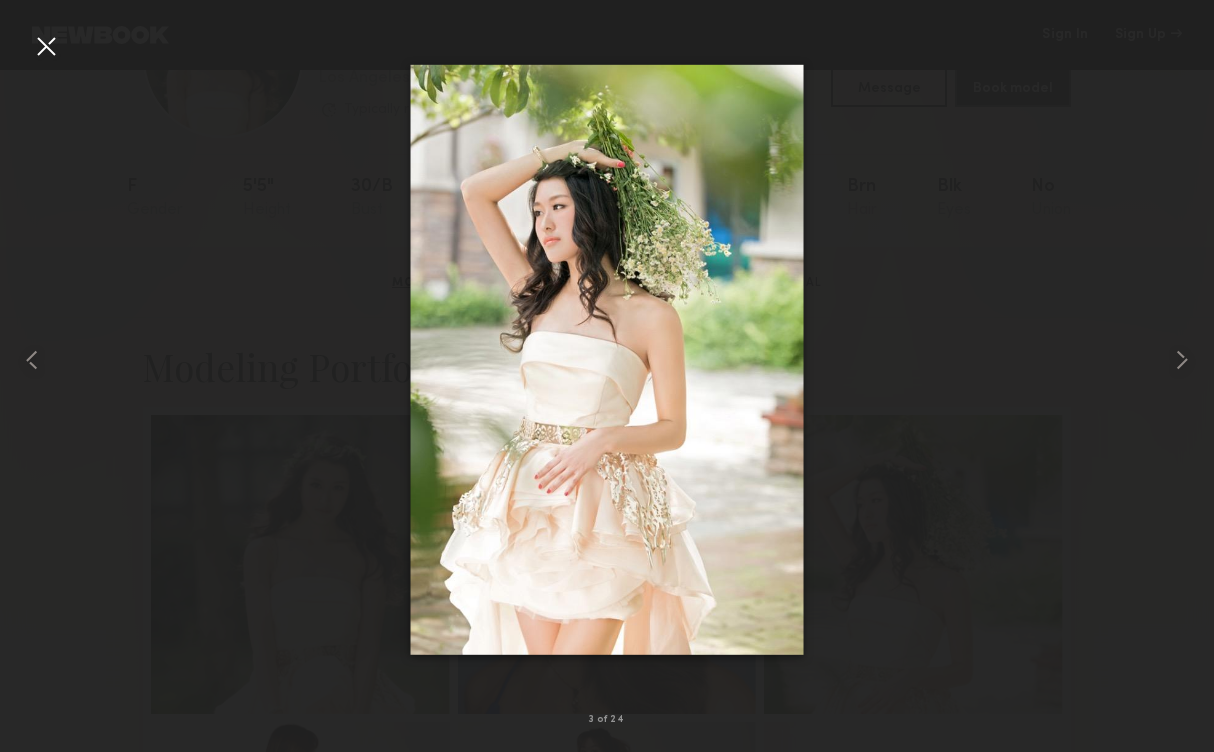 scroll, scrollTop: 0, scrollLeft: 0, axis: both 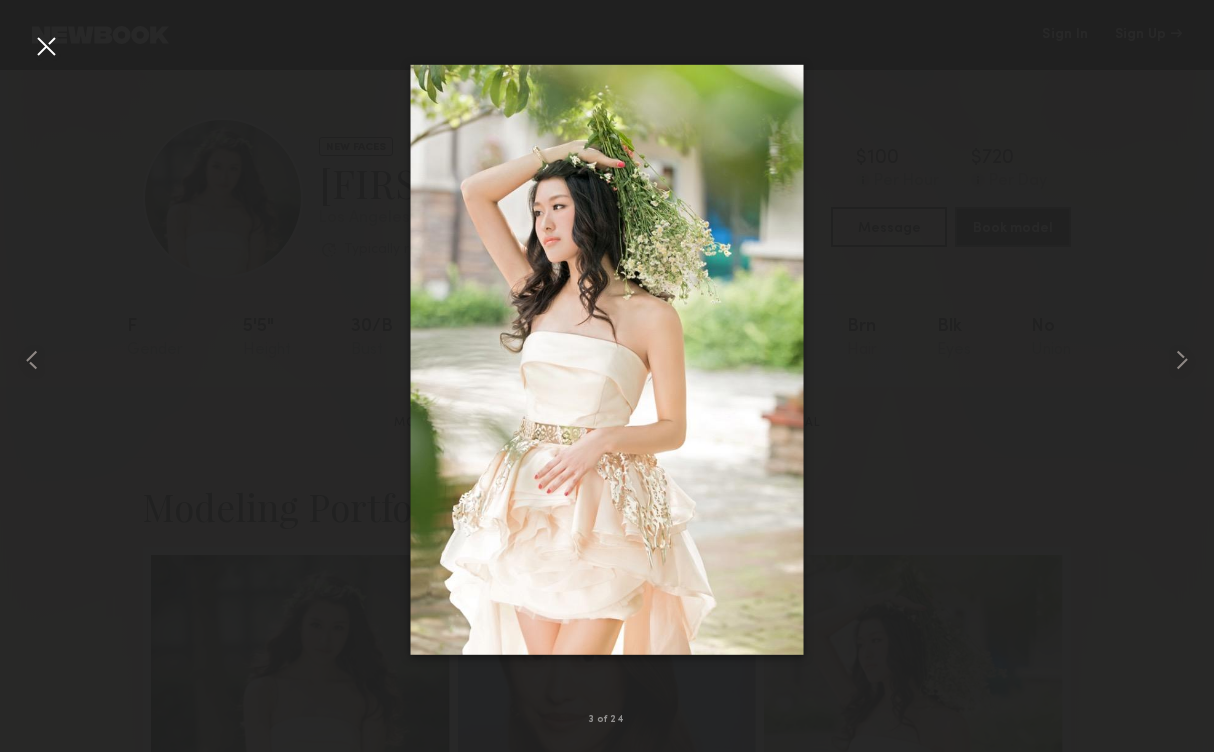 click at bounding box center [46, 46] 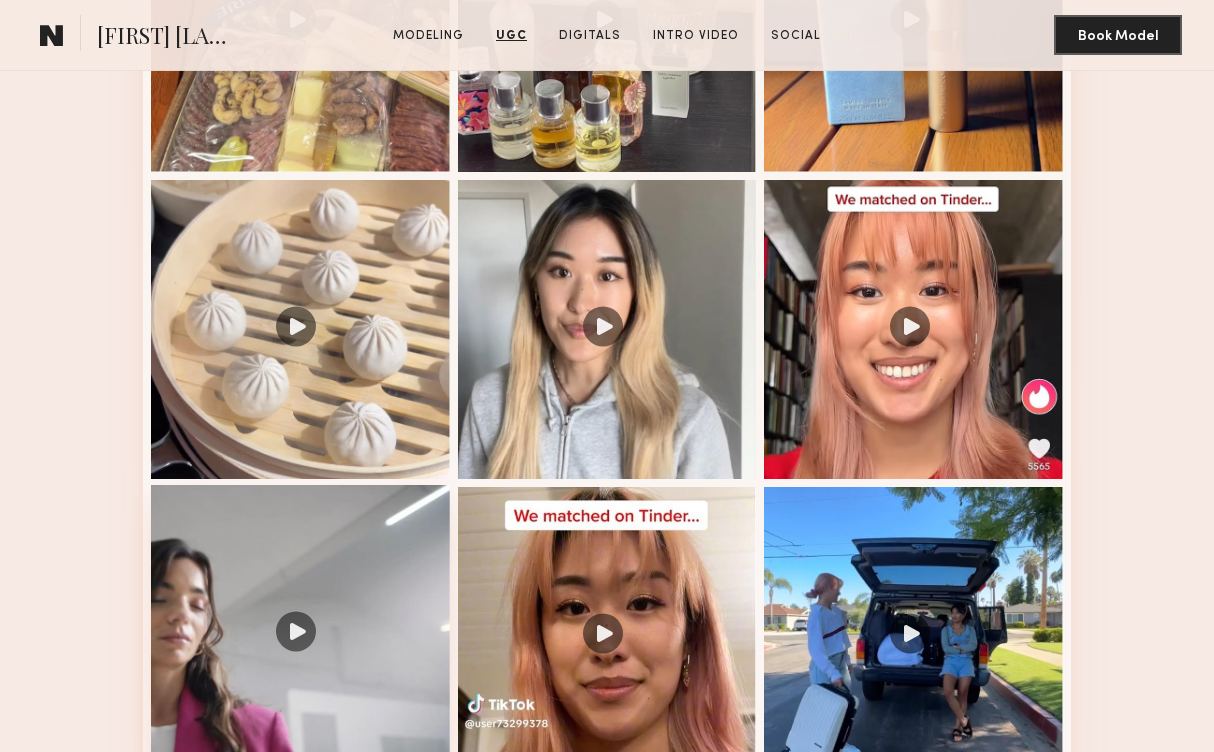 scroll, scrollTop: 3288, scrollLeft: 0, axis: vertical 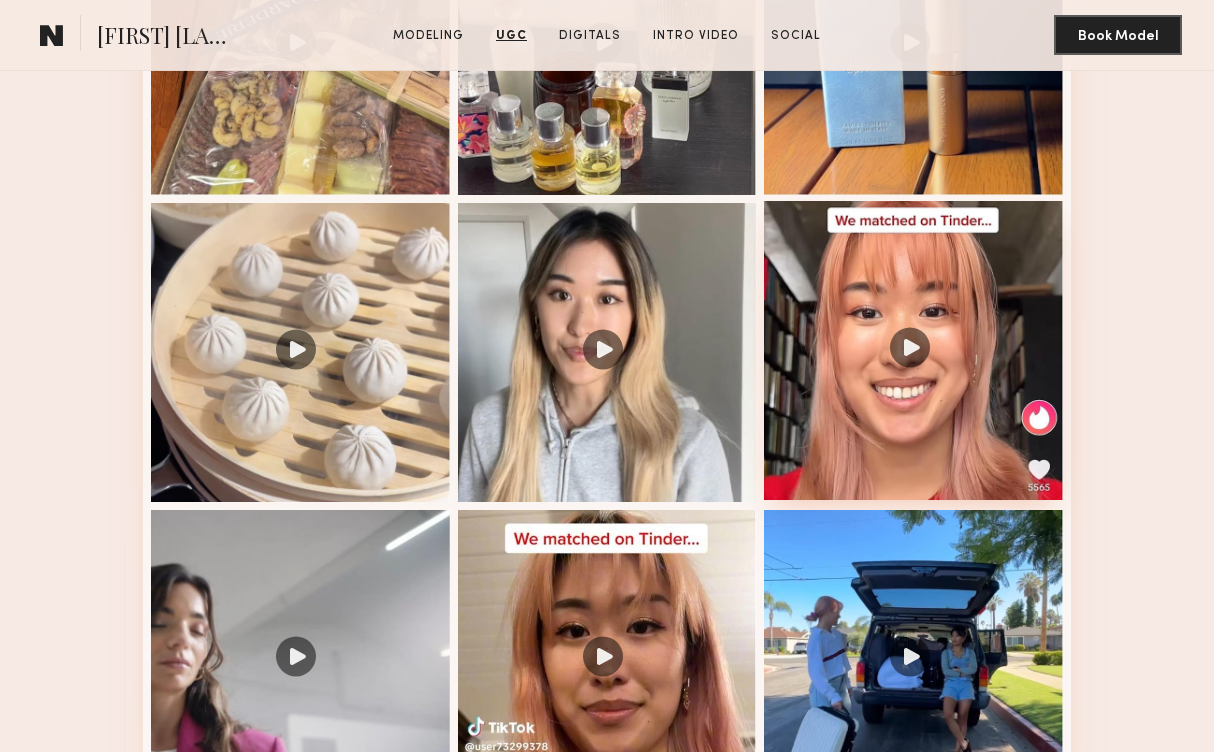 click at bounding box center [913, 350] 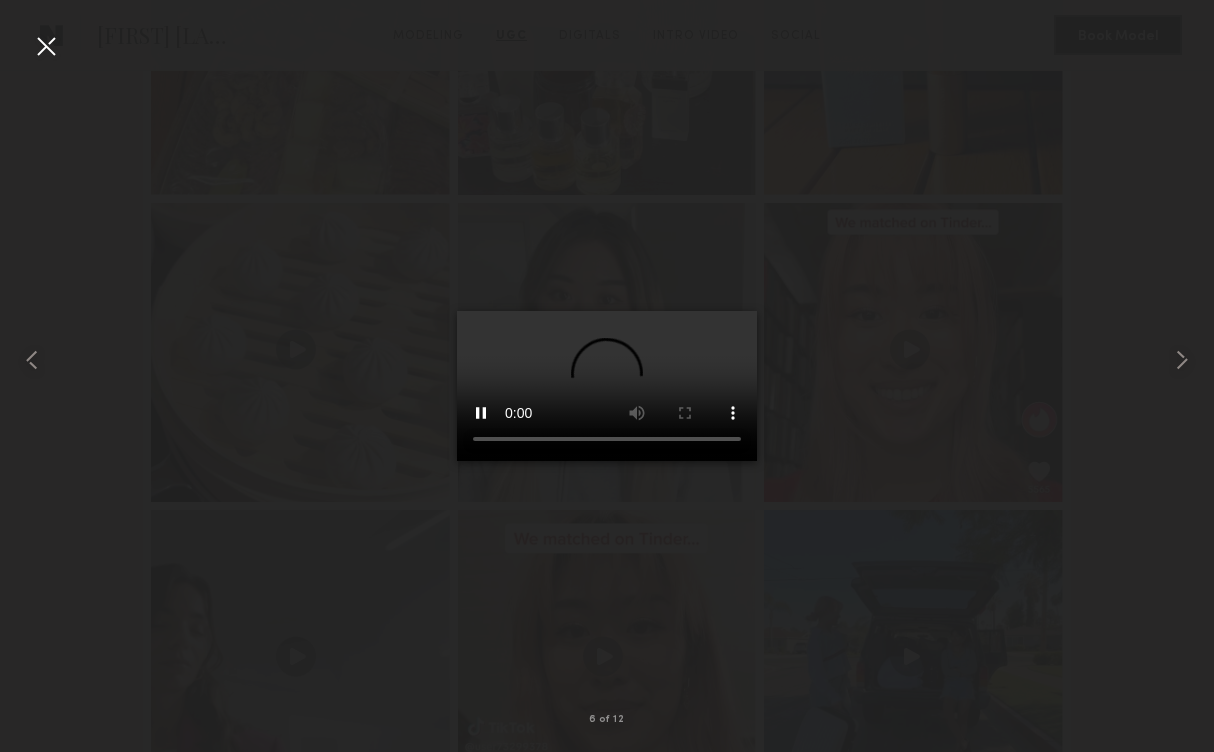 type 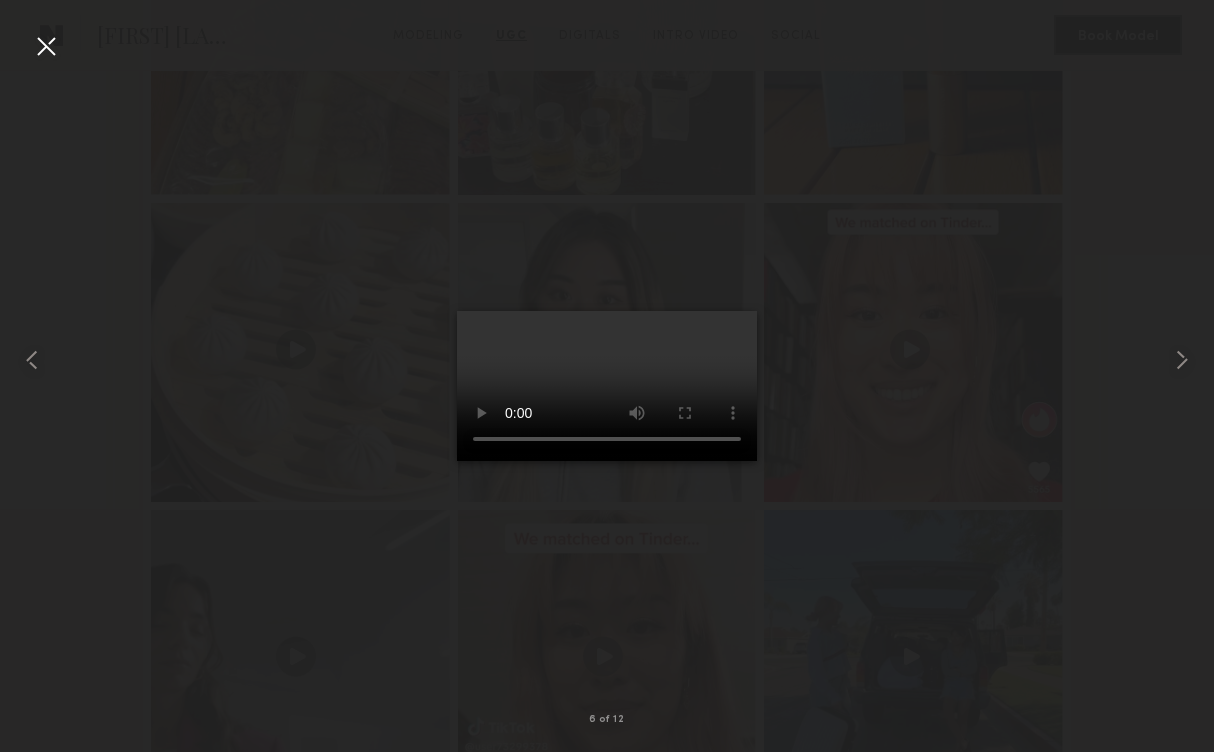 click at bounding box center [46, 46] 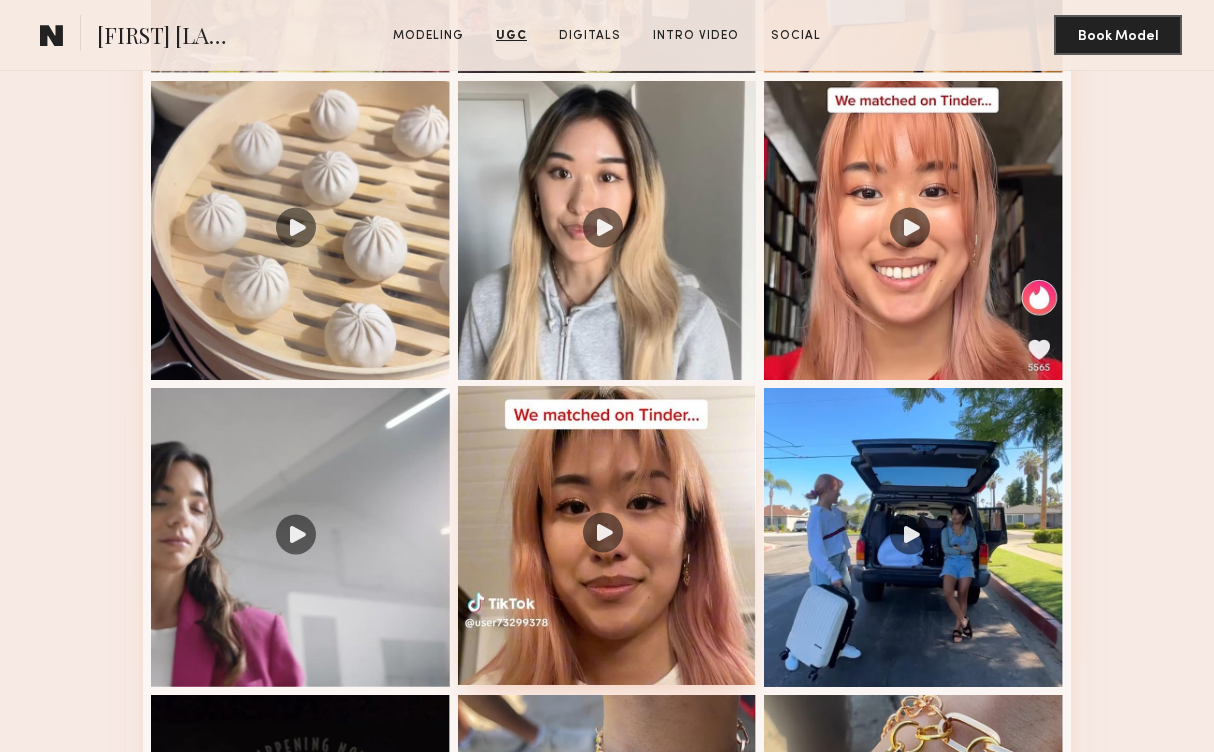 scroll, scrollTop: 3421, scrollLeft: 0, axis: vertical 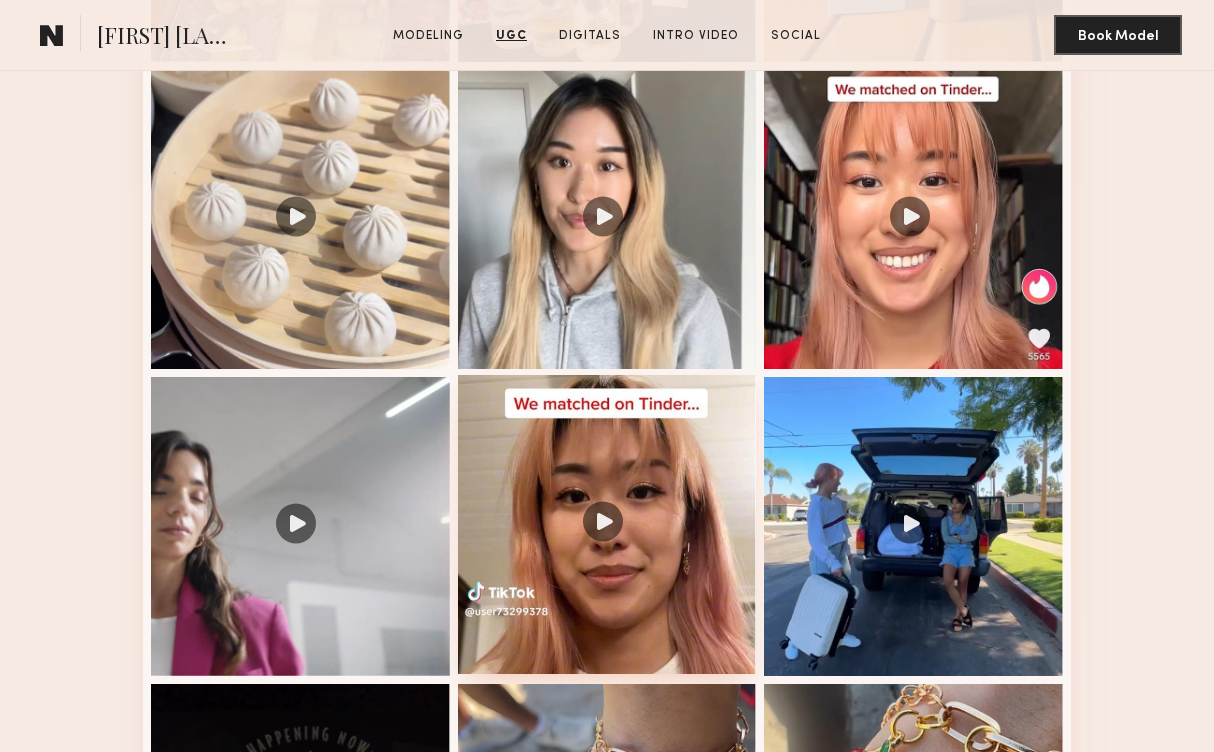 click at bounding box center [607, 524] 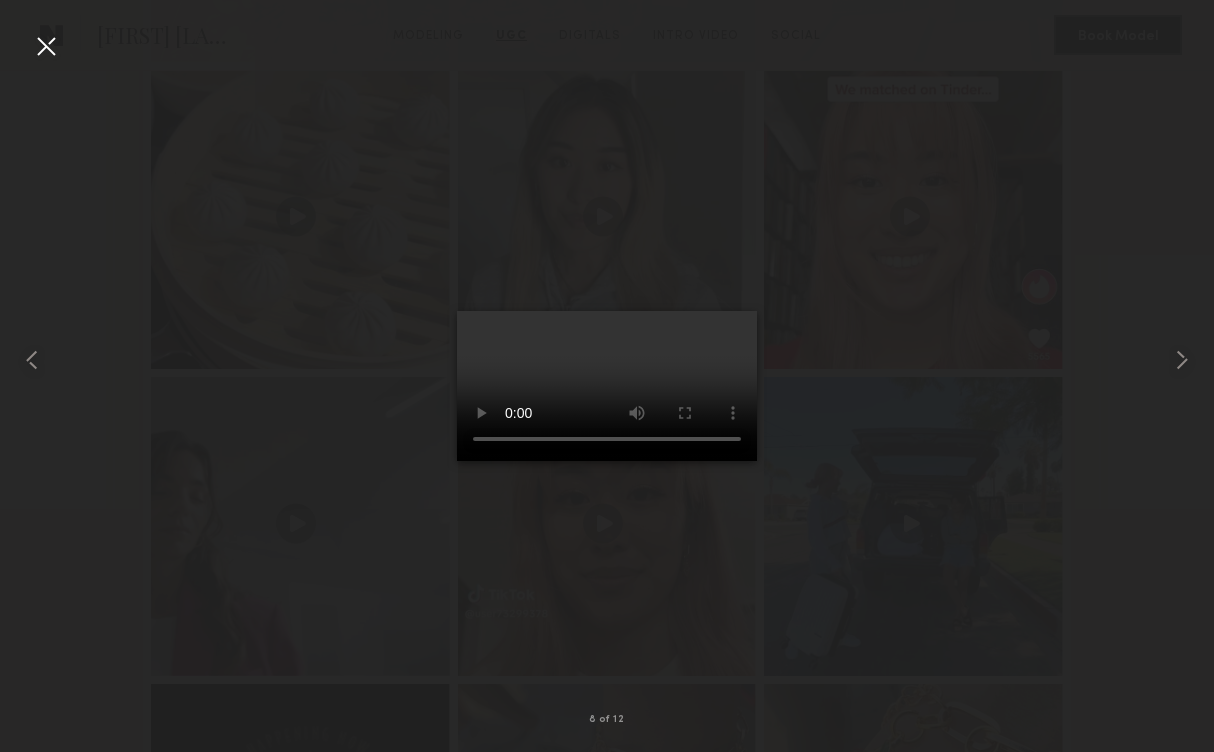 click at bounding box center (46, 46) 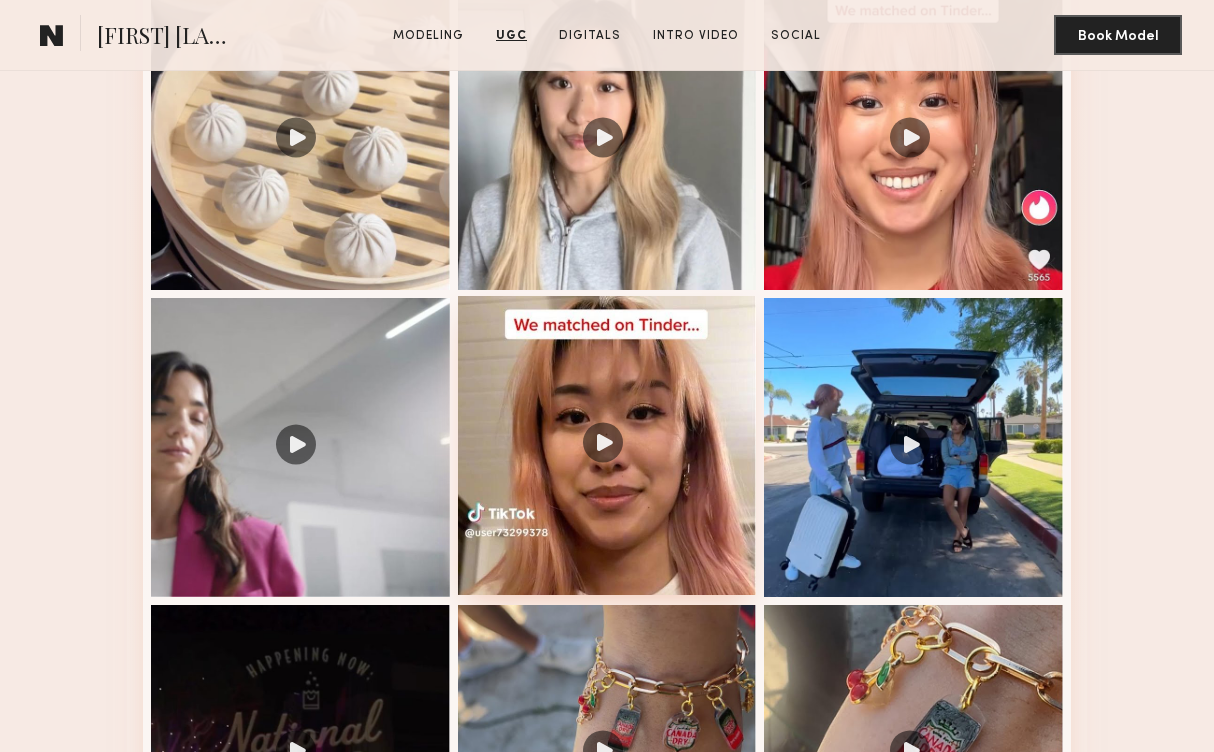 scroll, scrollTop: 3496, scrollLeft: 0, axis: vertical 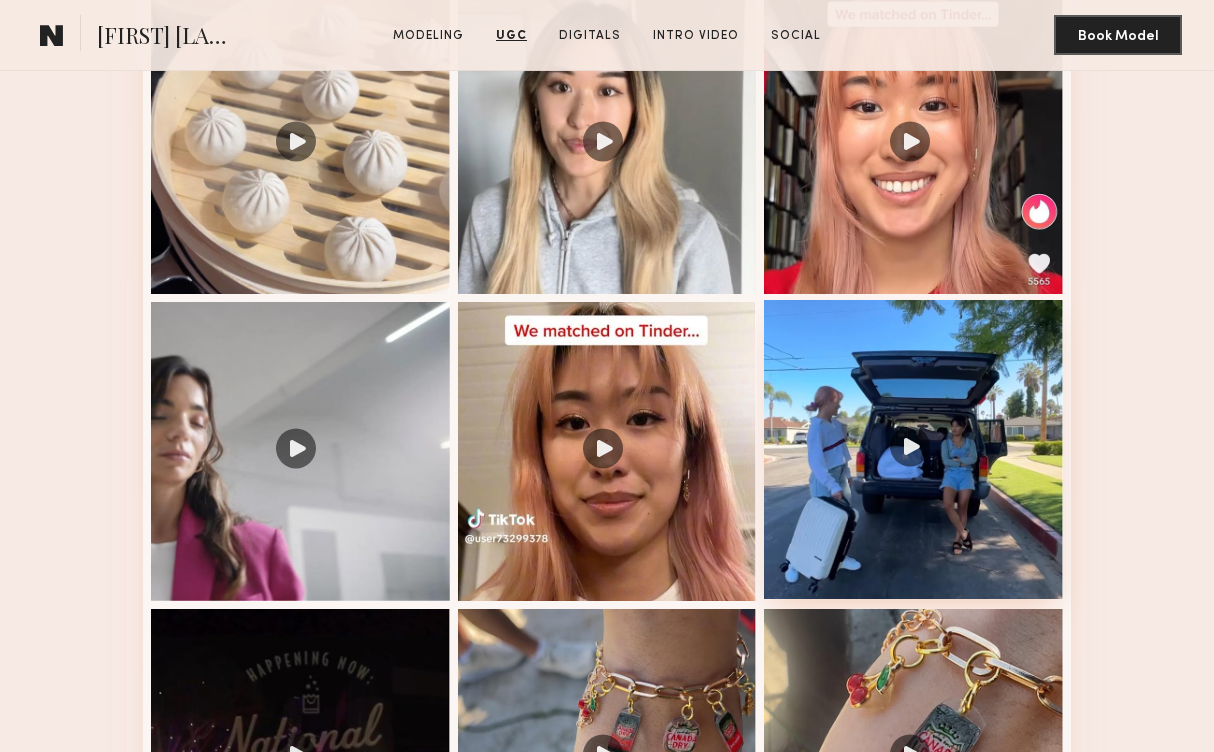 click at bounding box center (913, 449) 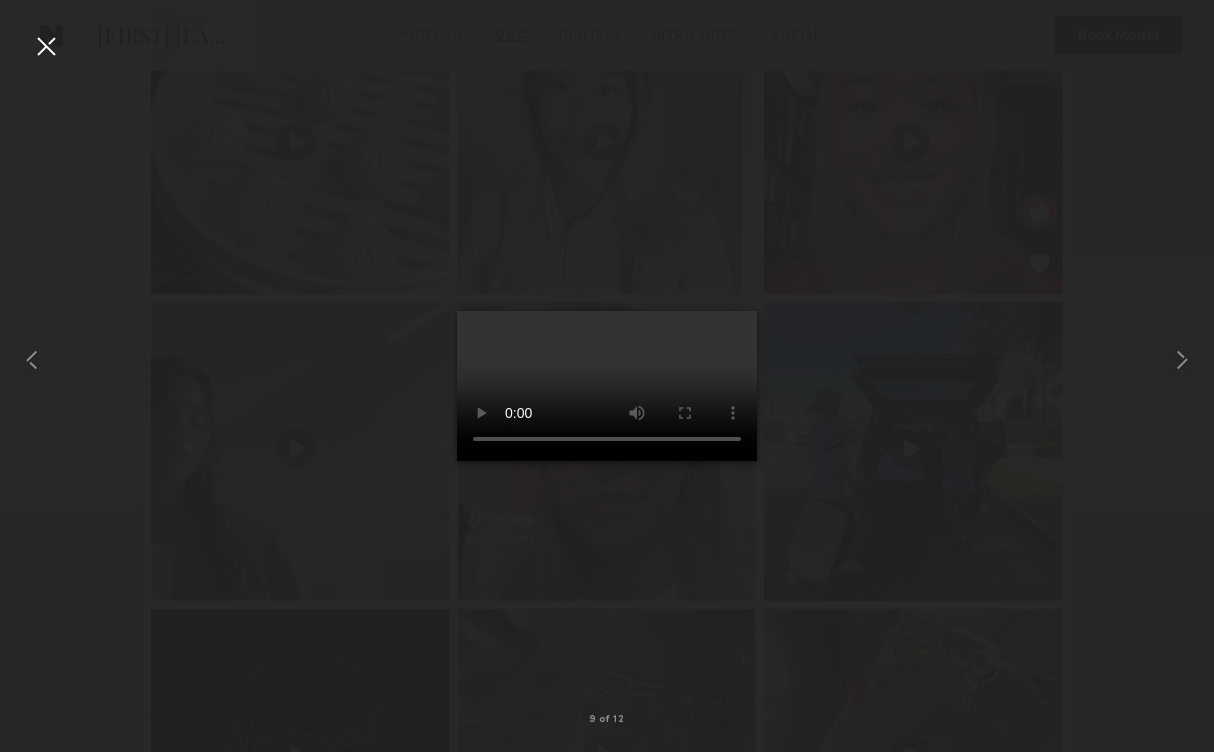 click at bounding box center (46, 46) 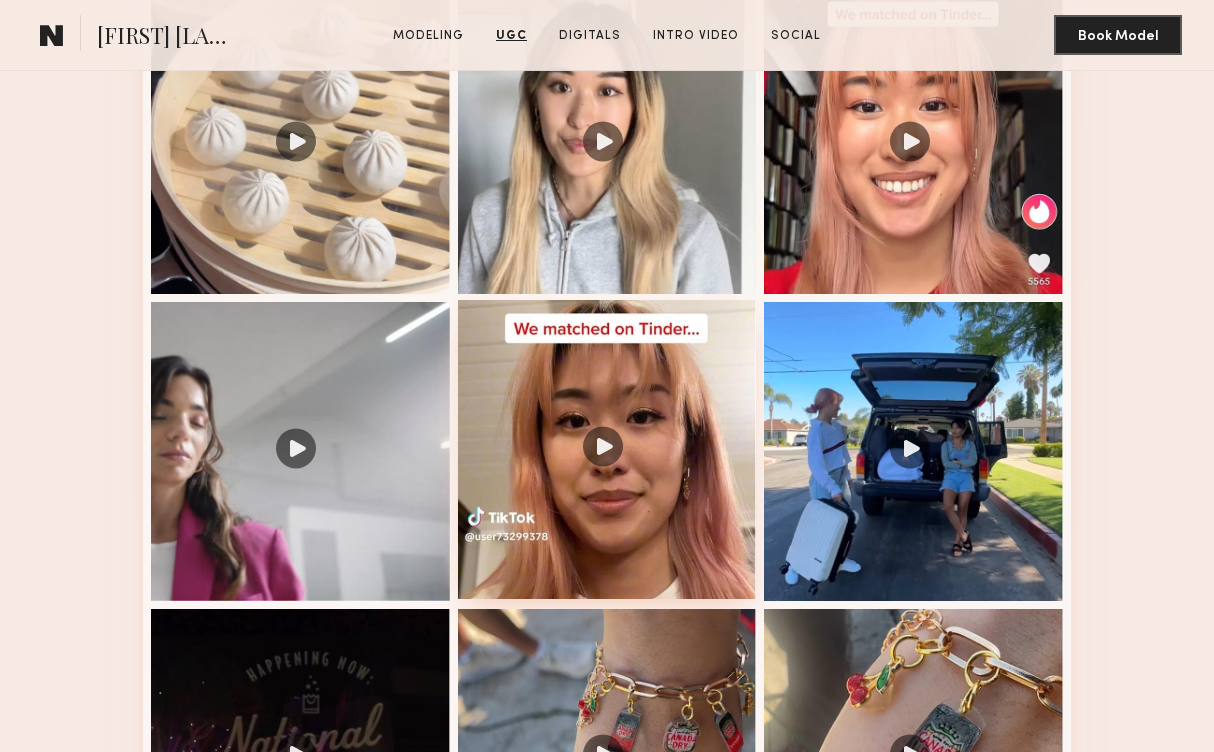 scroll, scrollTop: 3516, scrollLeft: 0, axis: vertical 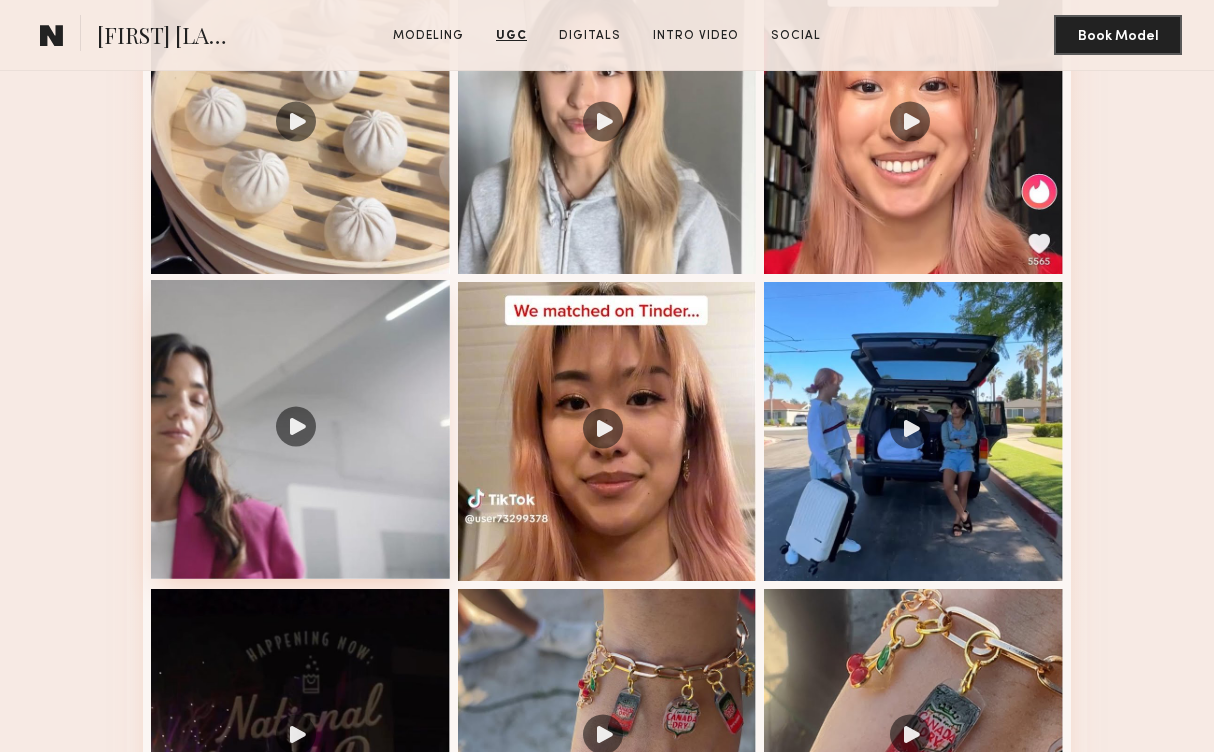 click at bounding box center [300, 429] 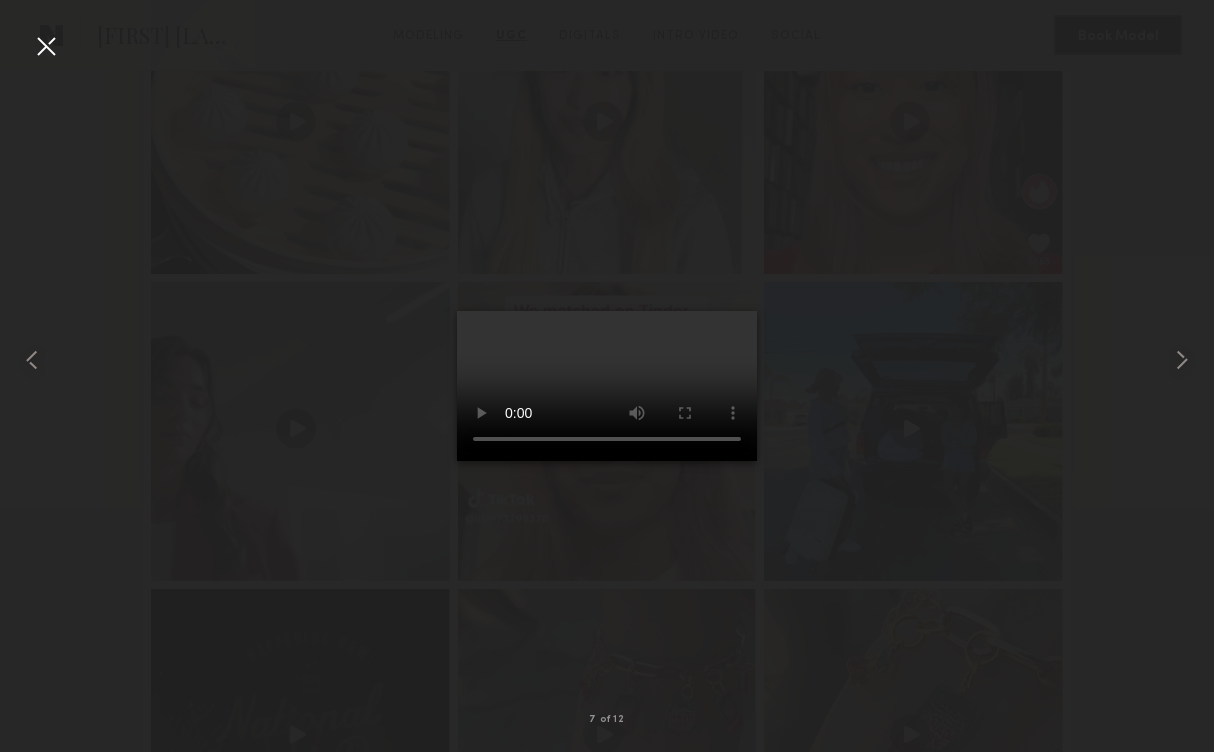 click at bounding box center [46, 46] 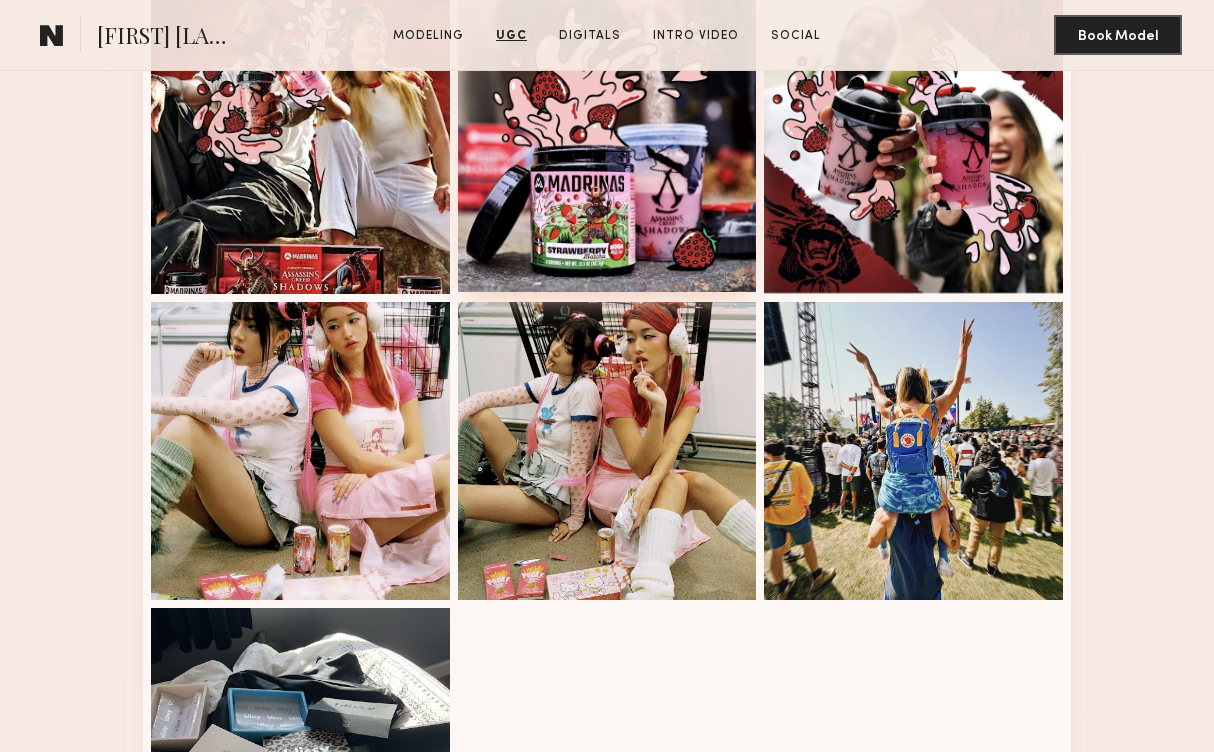 scroll, scrollTop: 4345, scrollLeft: 0, axis: vertical 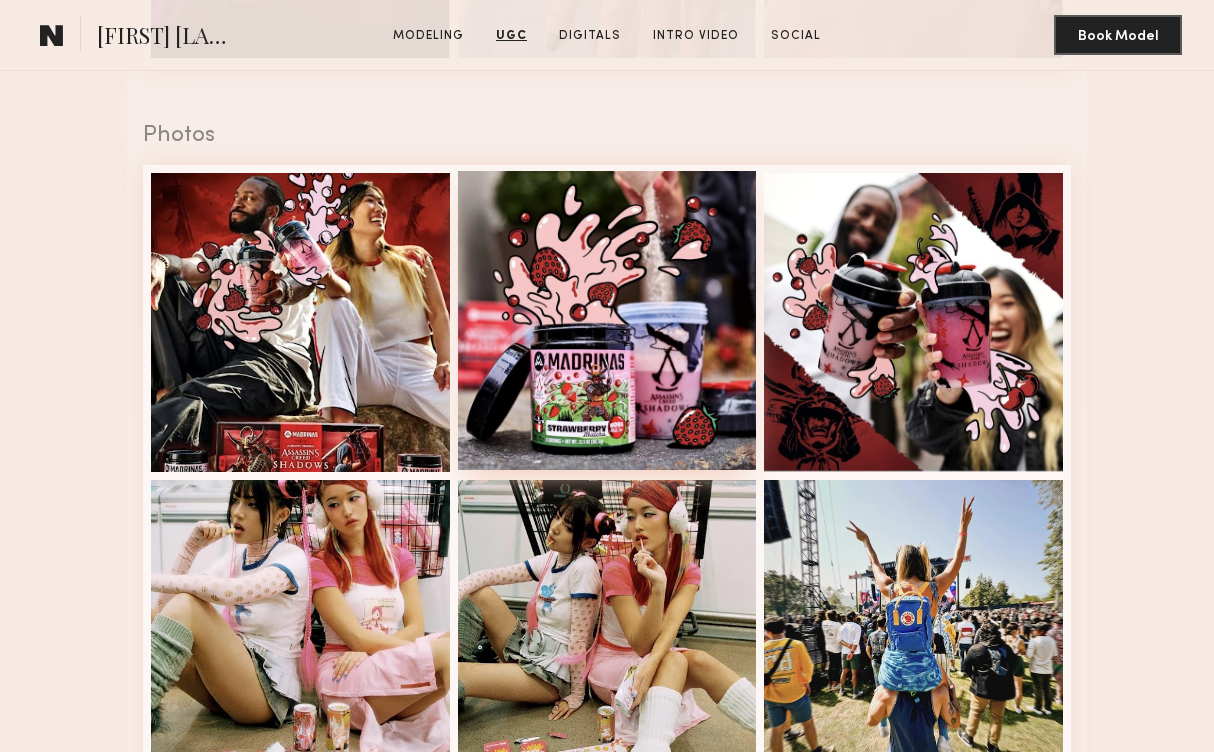 click 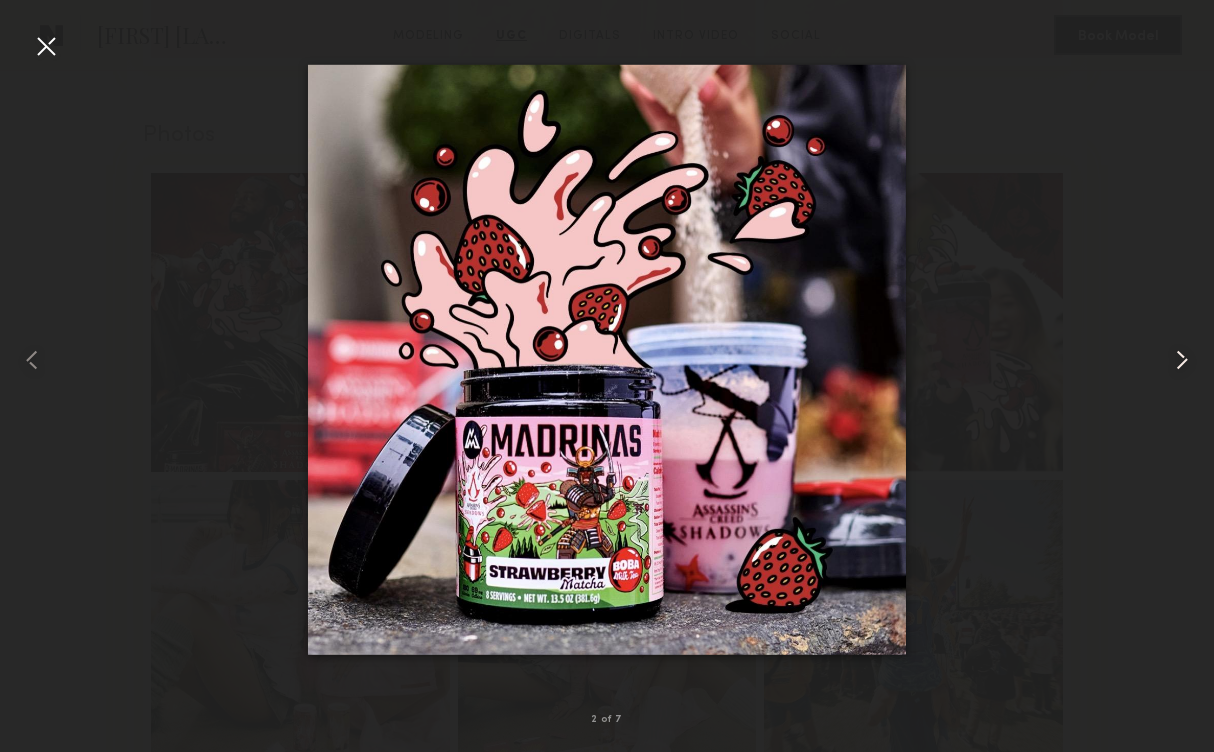 click at bounding box center (1182, 360) 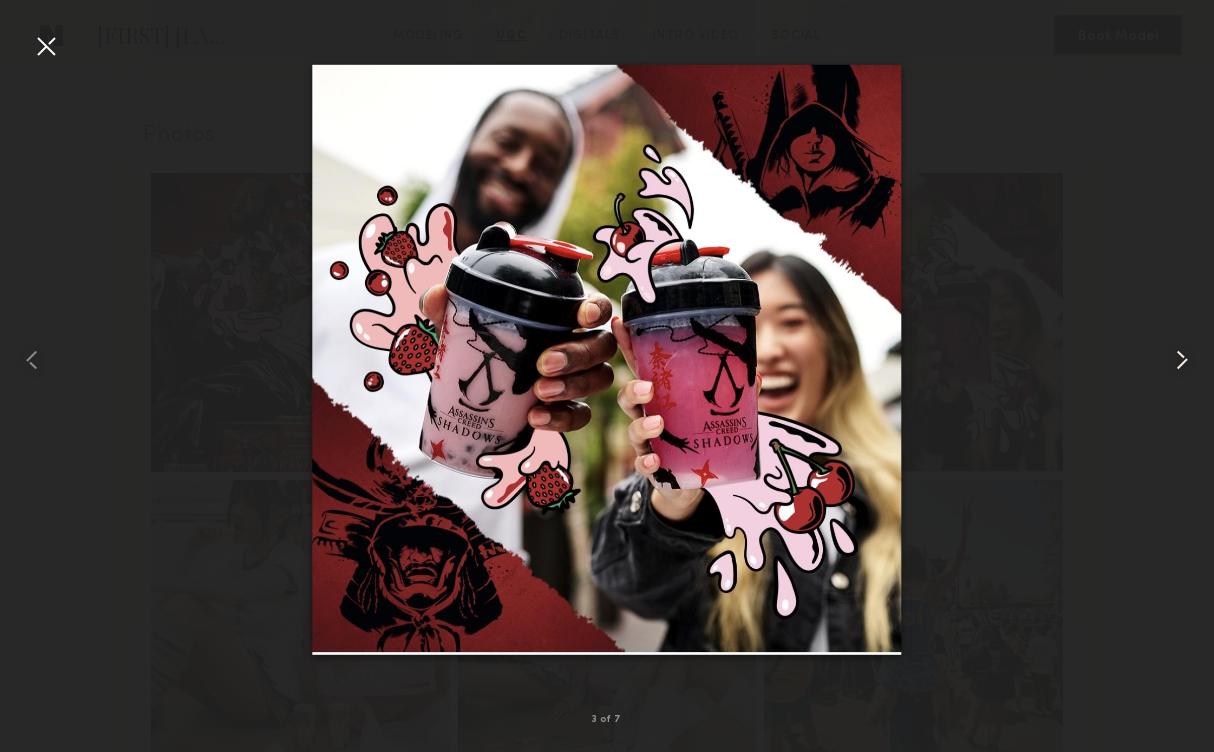 click at bounding box center (1182, 360) 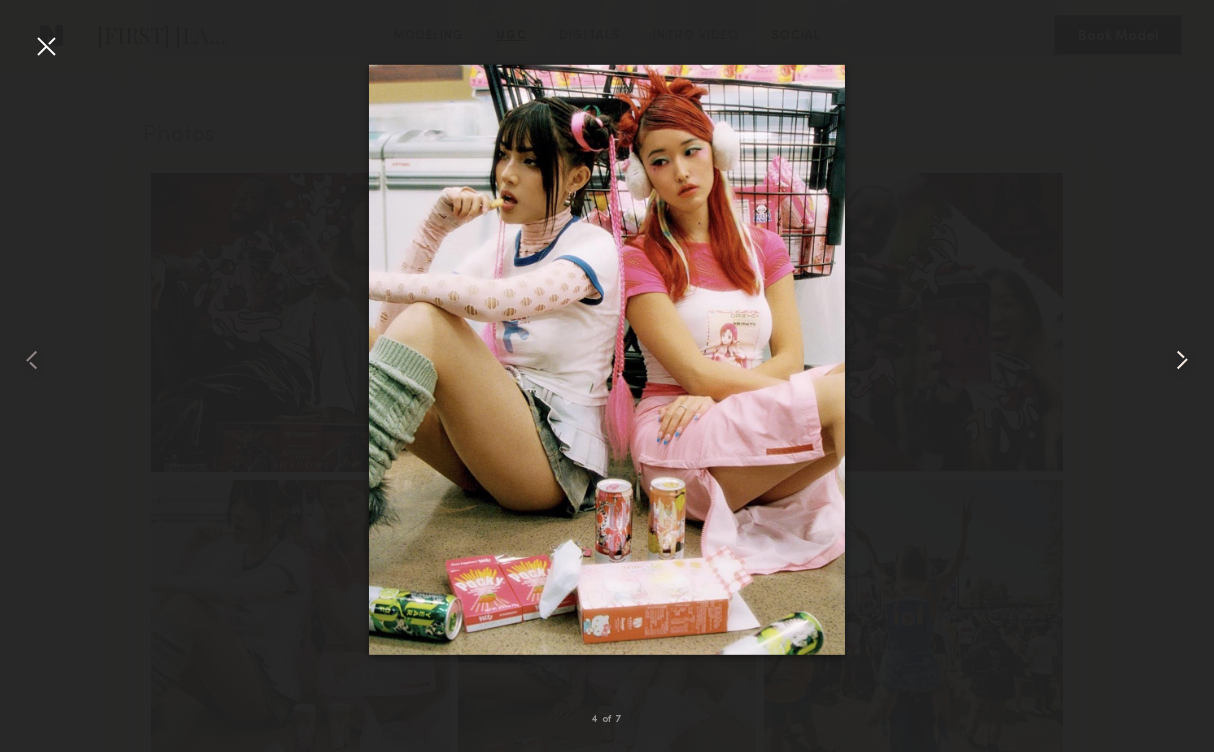 click at bounding box center [1182, 360] 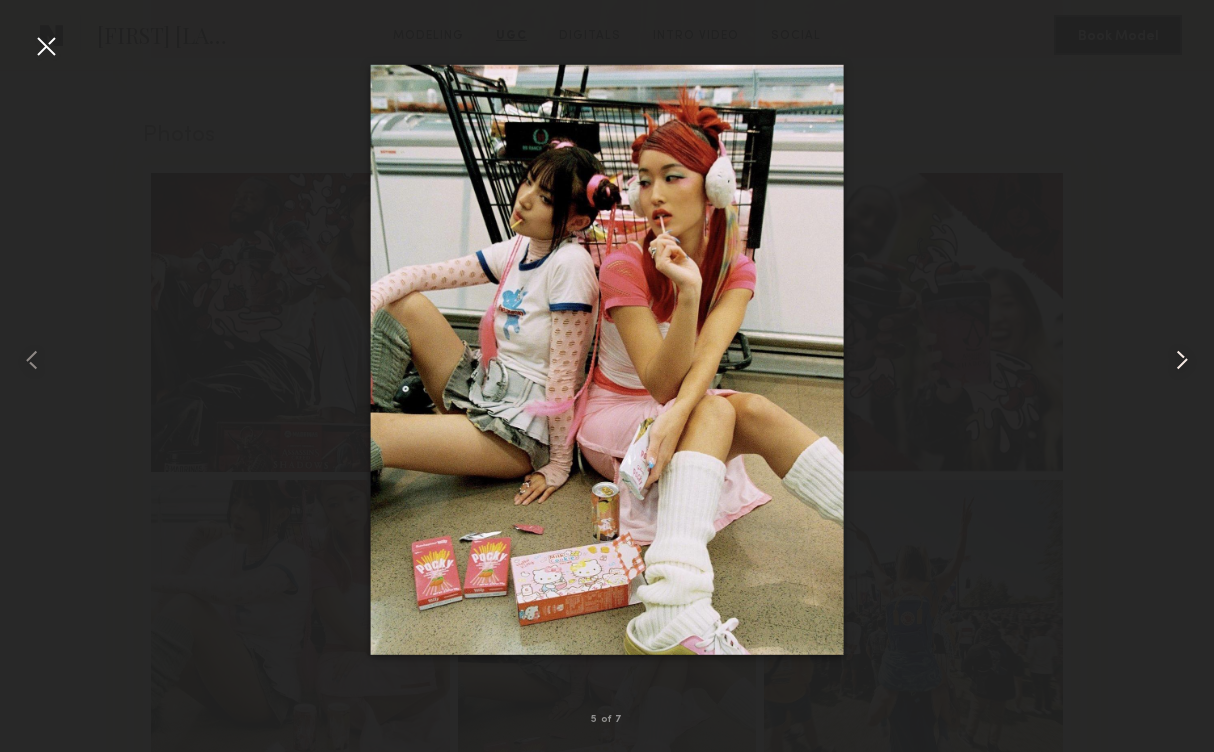 click at bounding box center (1182, 360) 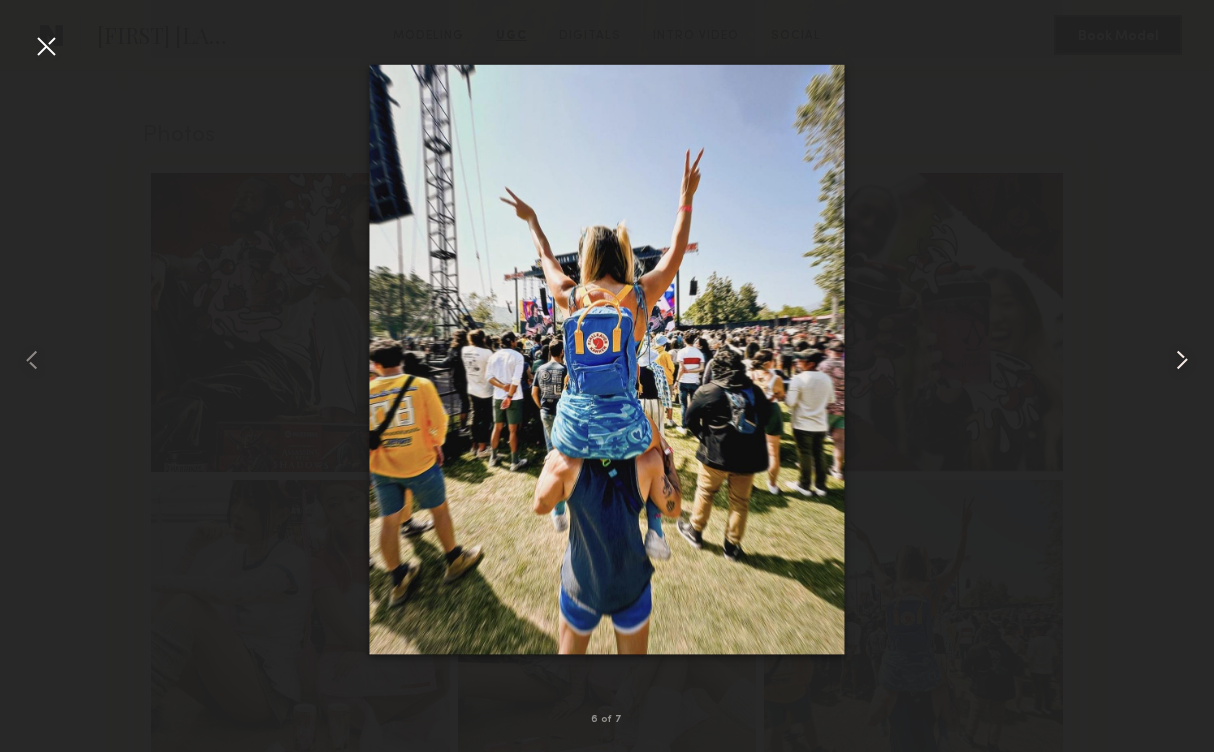 click at bounding box center [1182, 360] 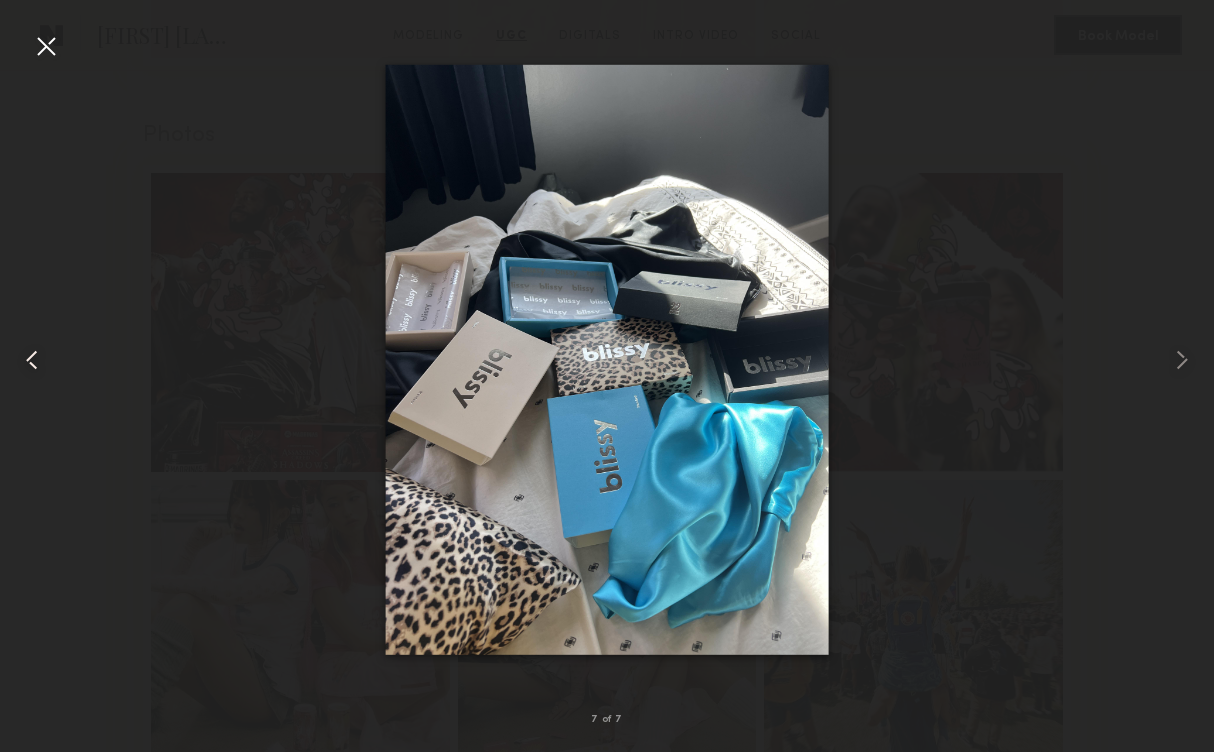 click at bounding box center [32, 360] 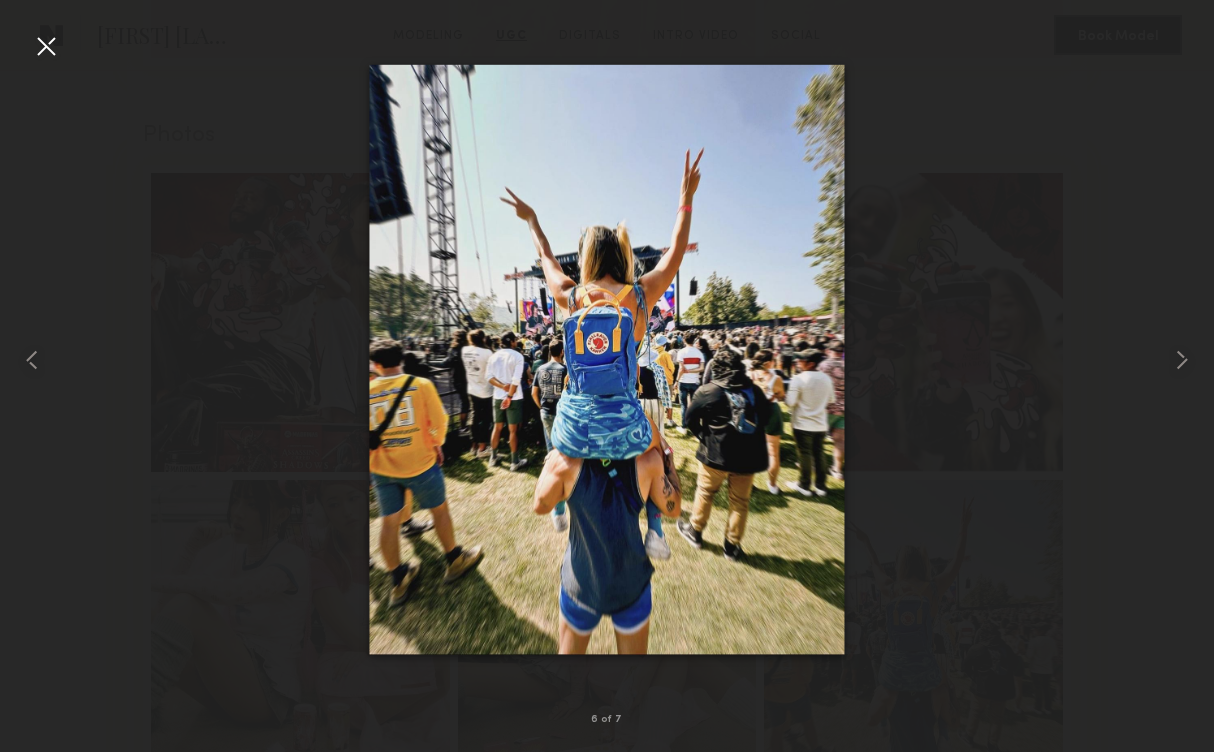 click on "6 of 7" at bounding box center (607, 376) 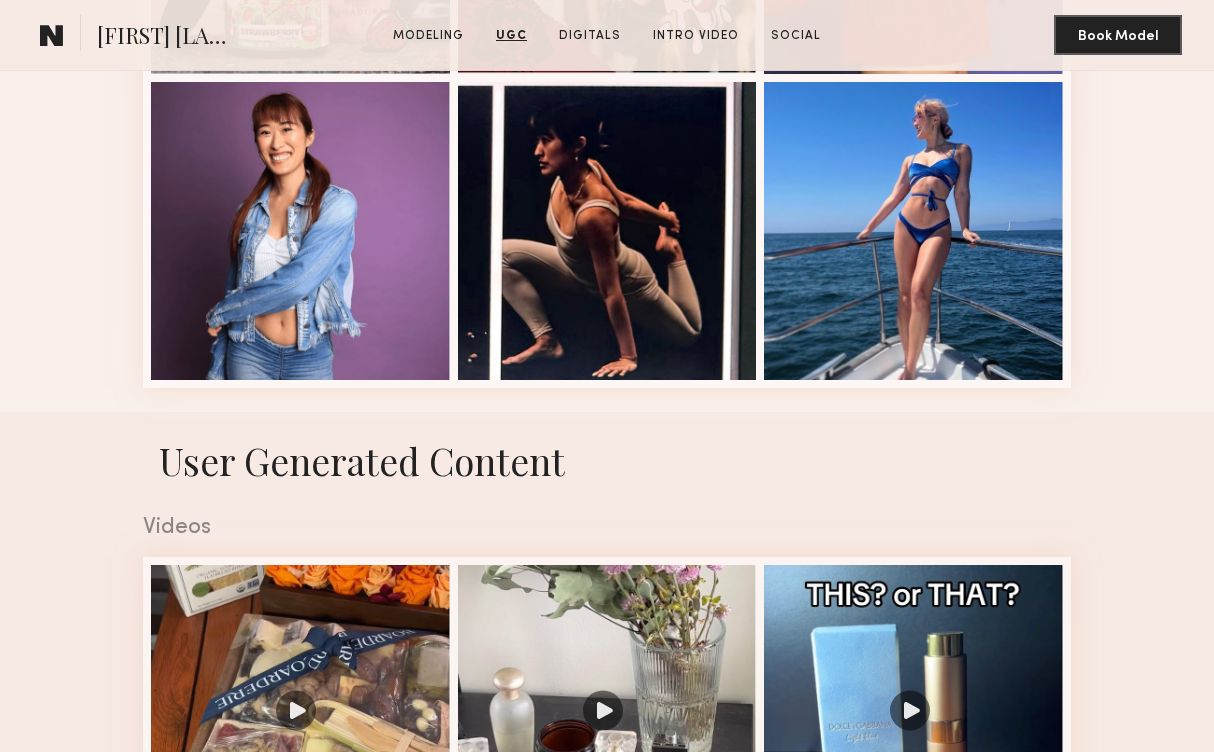 scroll, scrollTop: 2441, scrollLeft: 0, axis: vertical 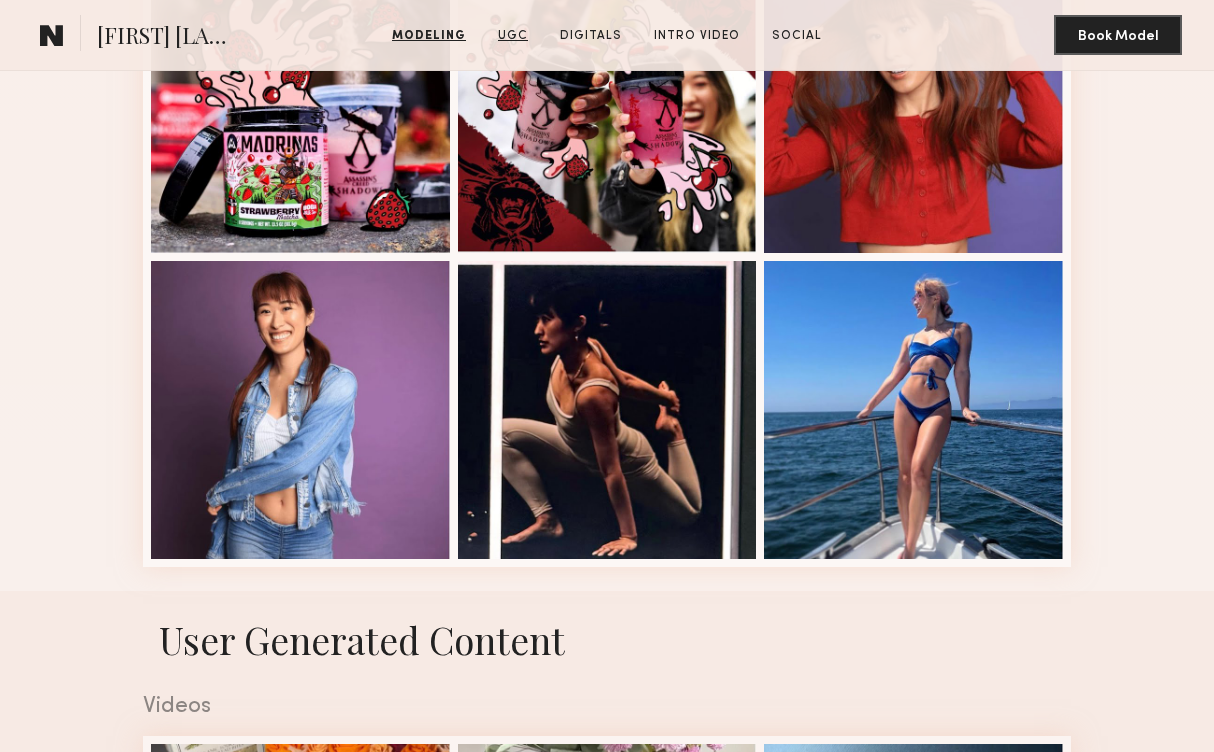 click on "UGC" 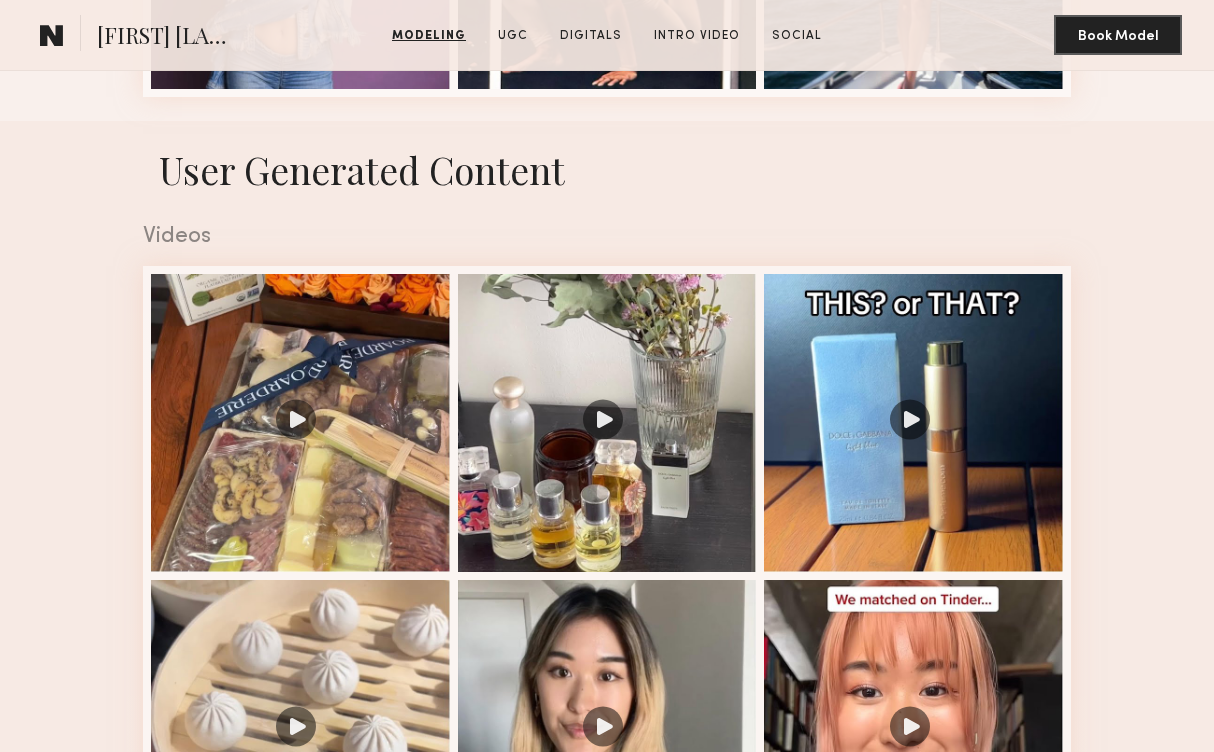 scroll, scrollTop: 2913, scrollLeft: 0, axis: vertical 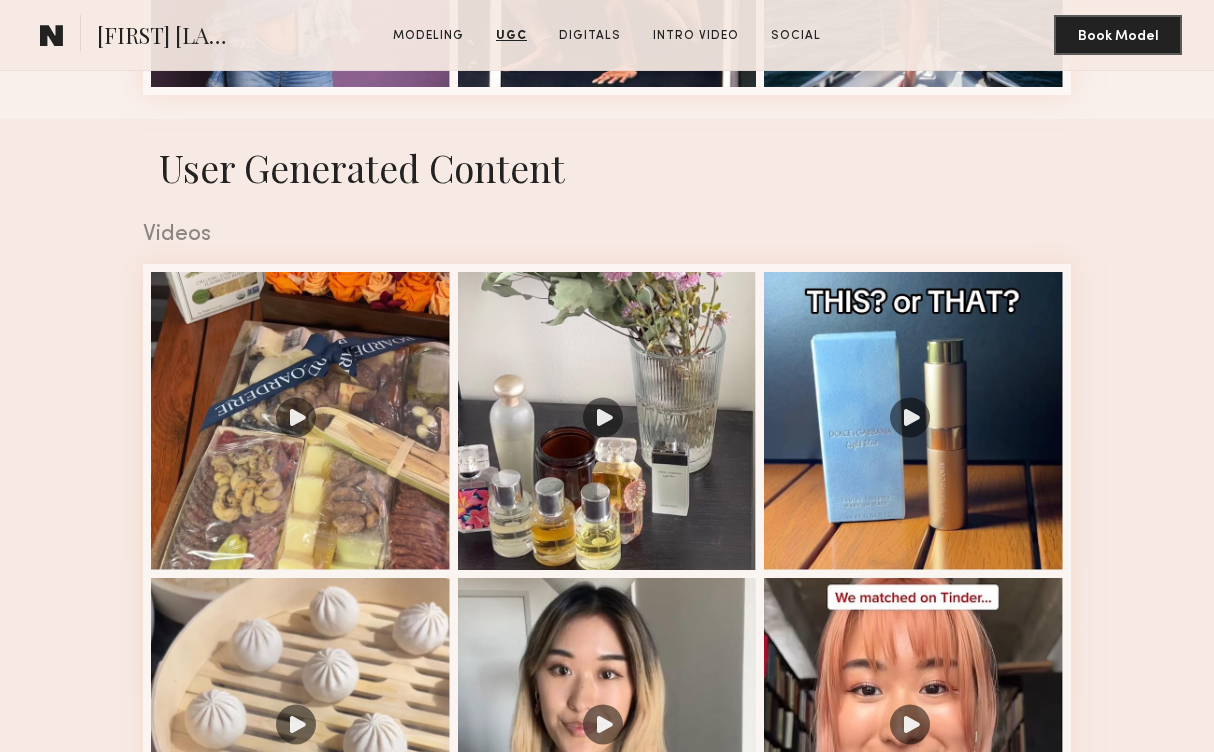 click on "[FIRST] [LAST].  Modeling   UGC   Digitals   Intro Video   Social   Message   Book Model" 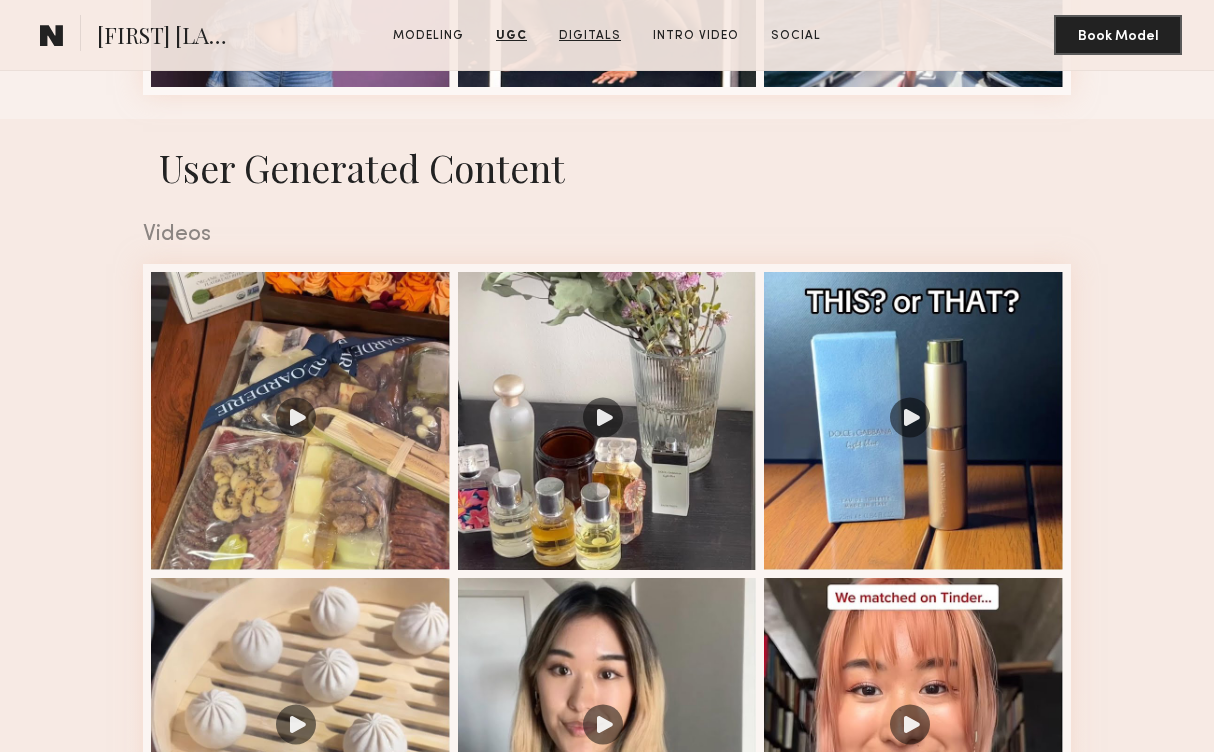 click on "Digitals" 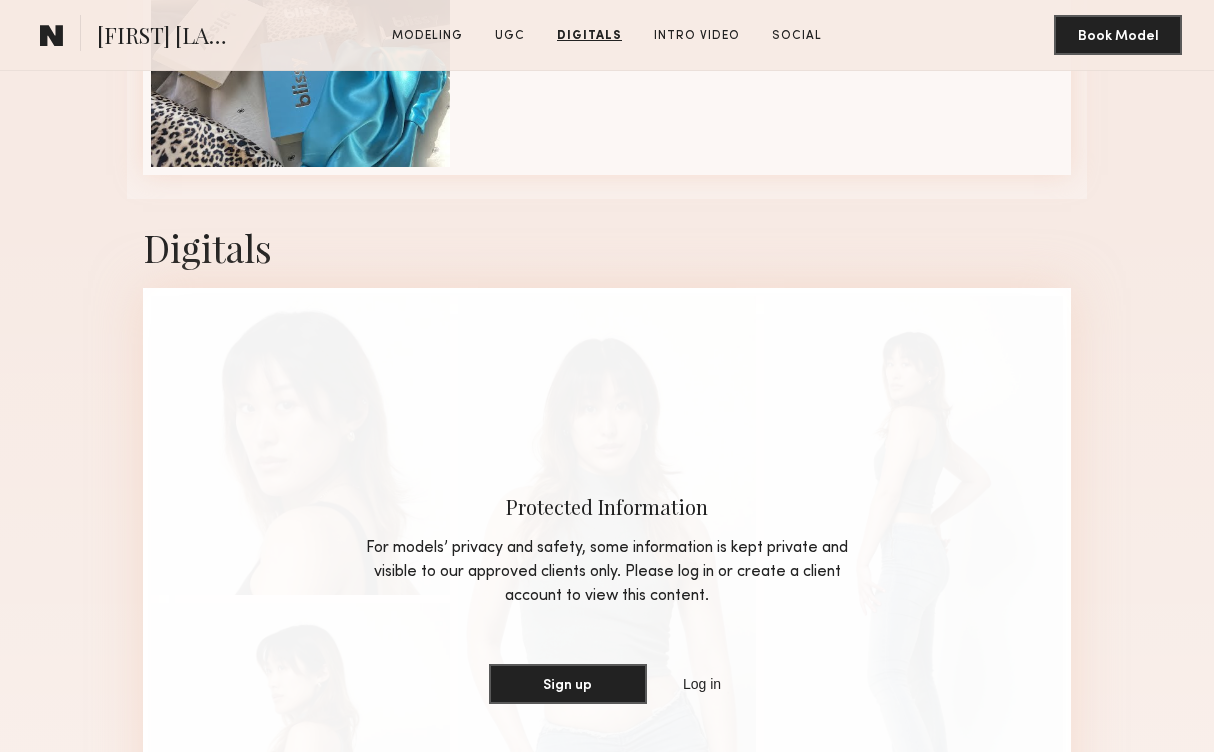 scroll, scrollTop: 5232, scrollLeft: 0, axis: vertical 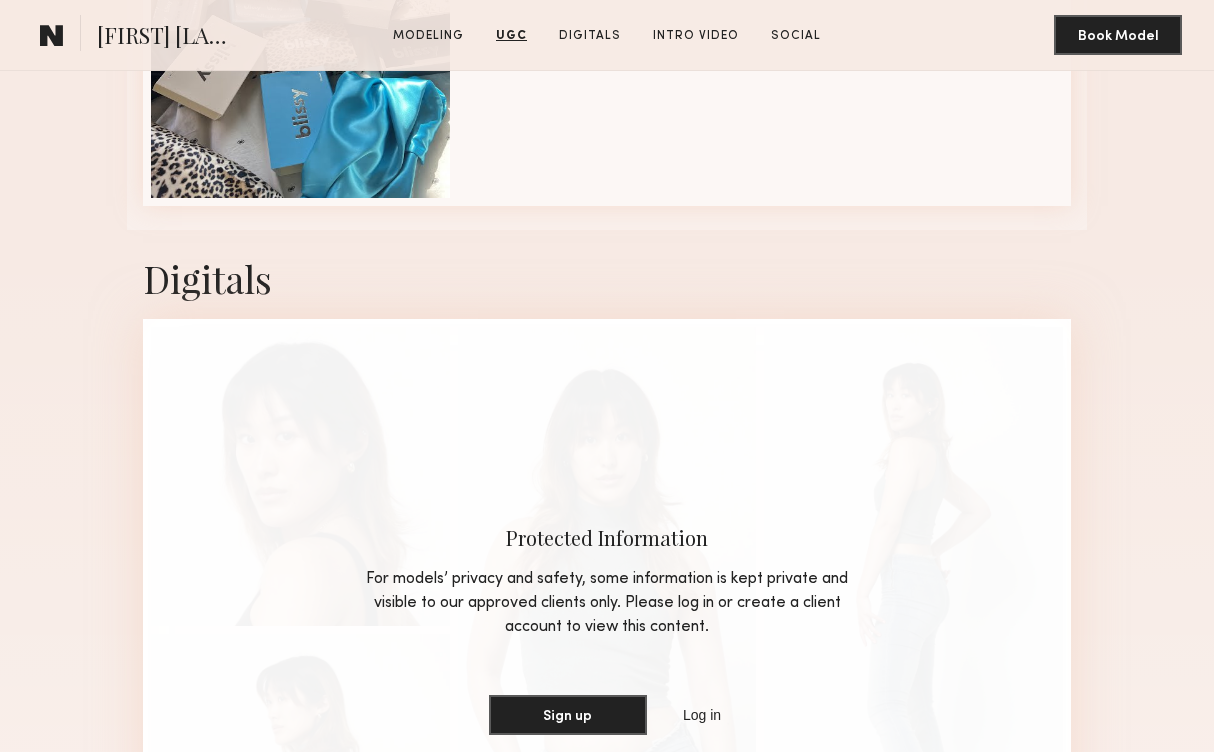 click on "[FIRST] [LAST].  Modeling   UGC   Digitals   Intro Video   Social   Message   Book Model" 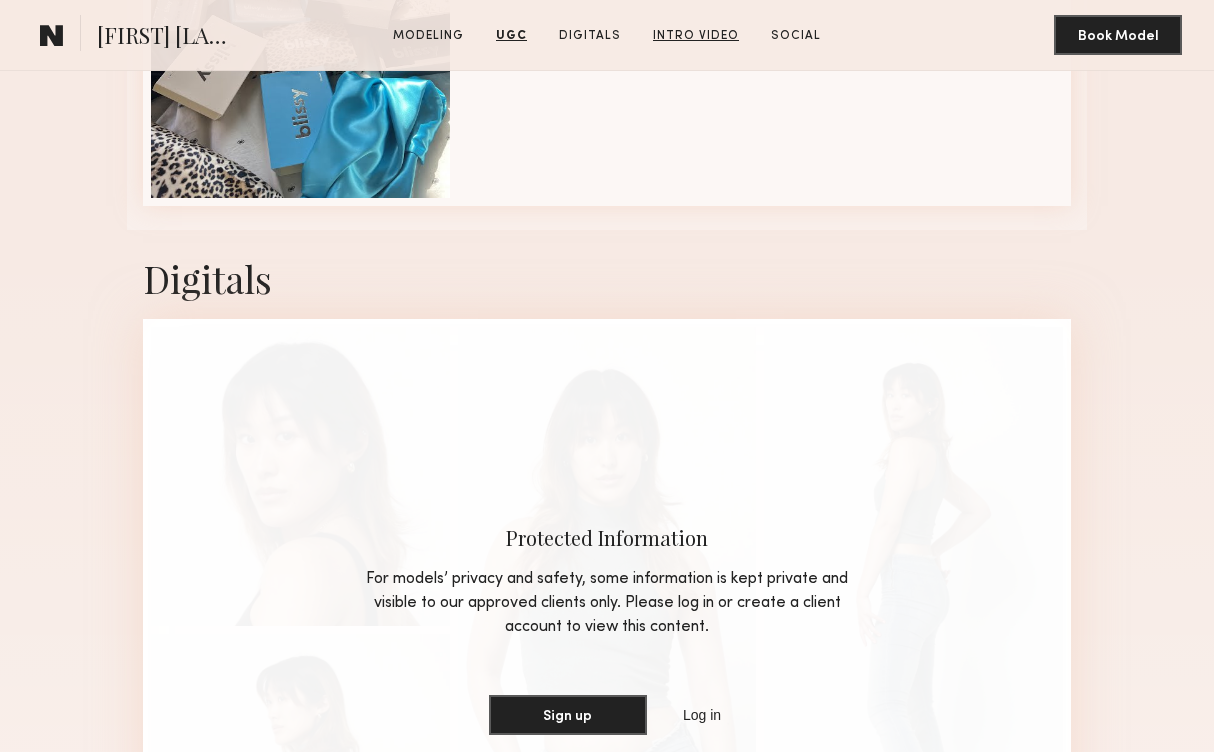 click on "Intro Video" 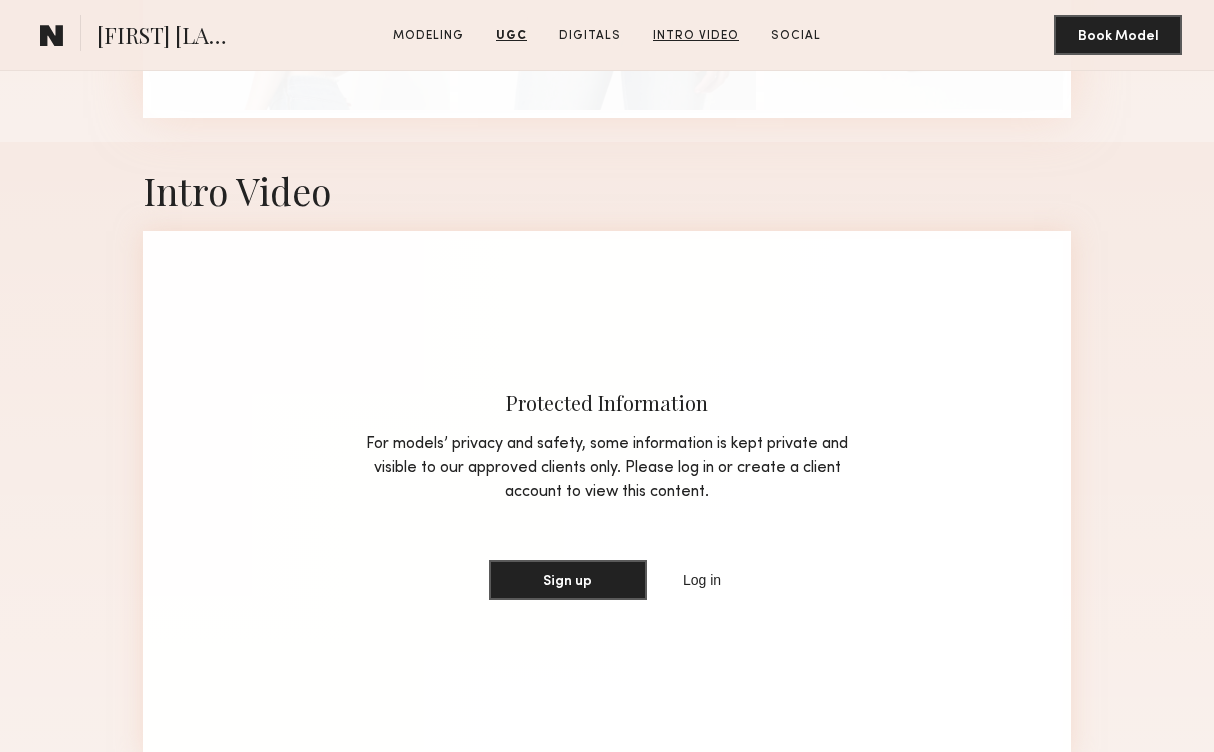 scroll, scrollTop: 6082, scrollLeft: 0, axis: vertical 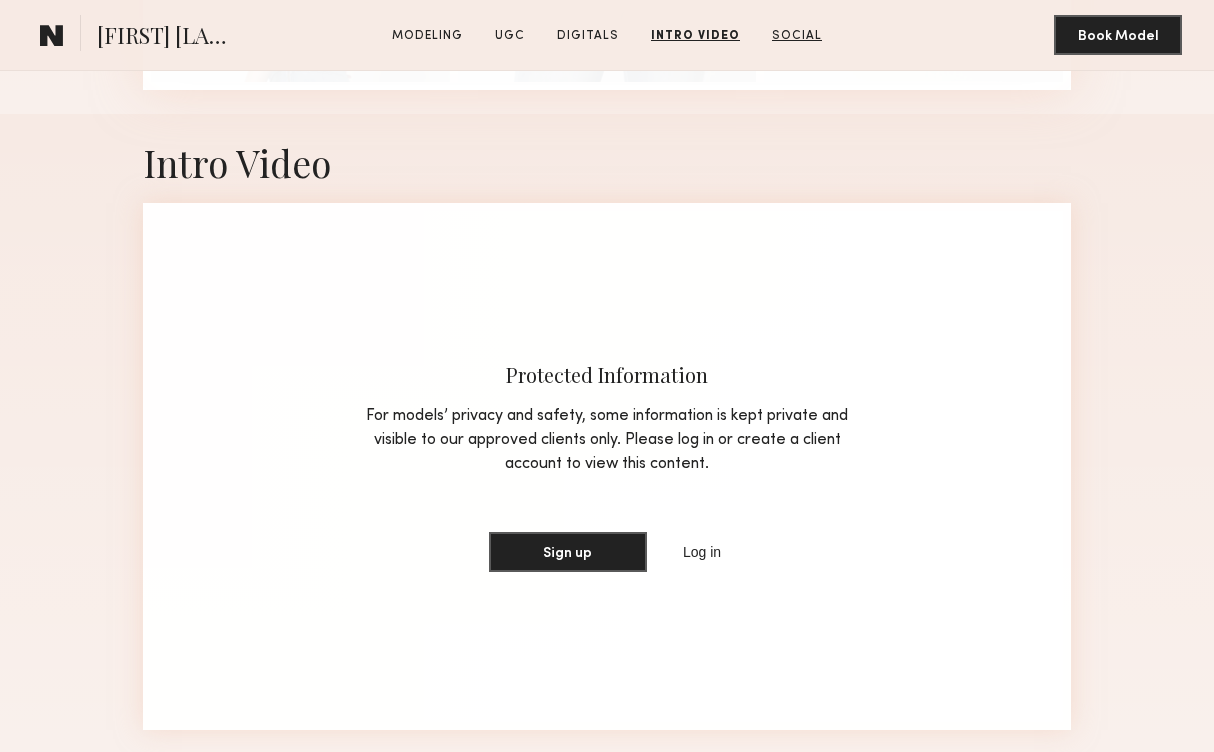 click on "Social" 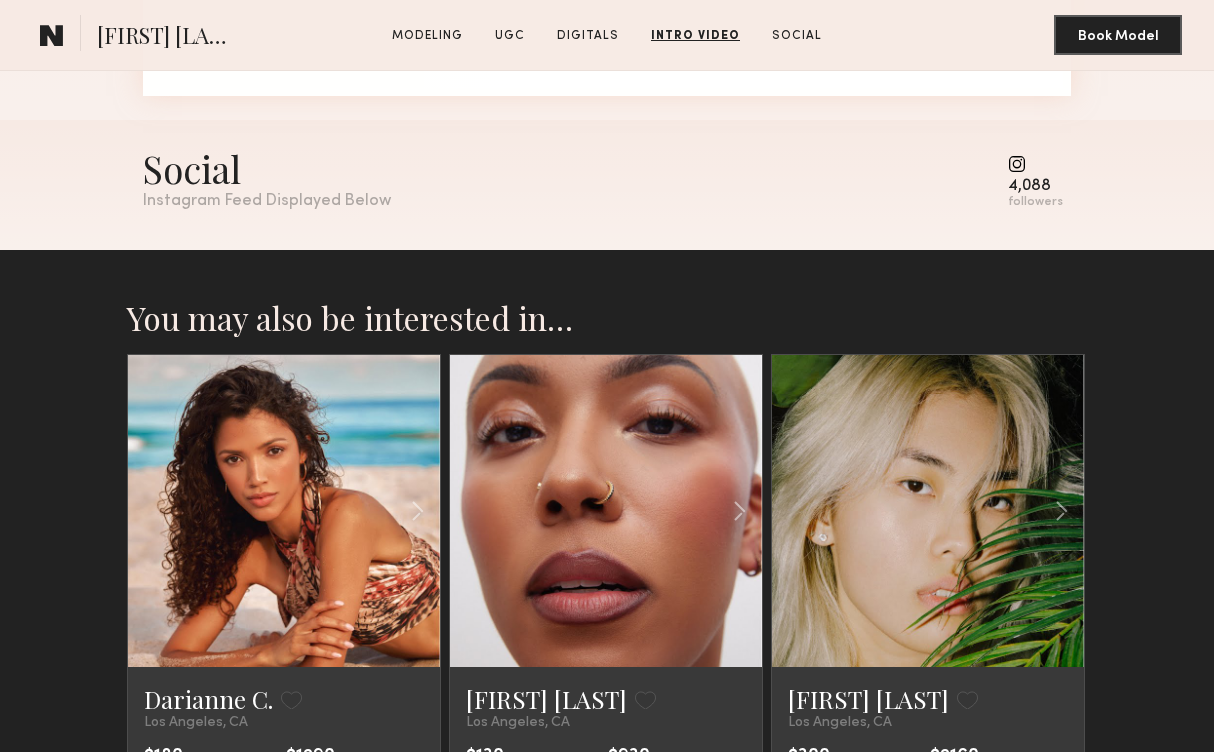 scroll, scrollTop: 6722, scrollLeft: 0, axis: vertical 